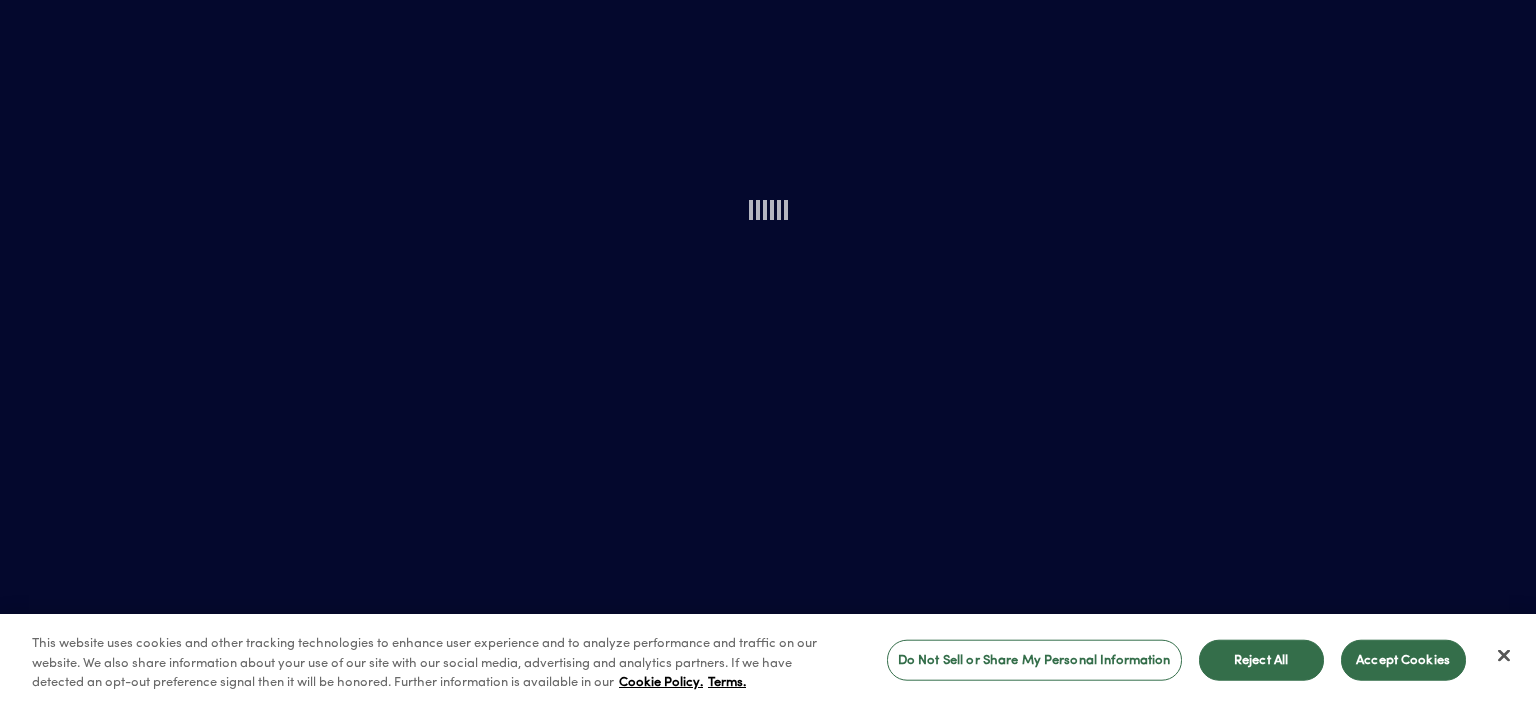 scroll, scrollTop: 0, scrollLeft: 0, axis: both 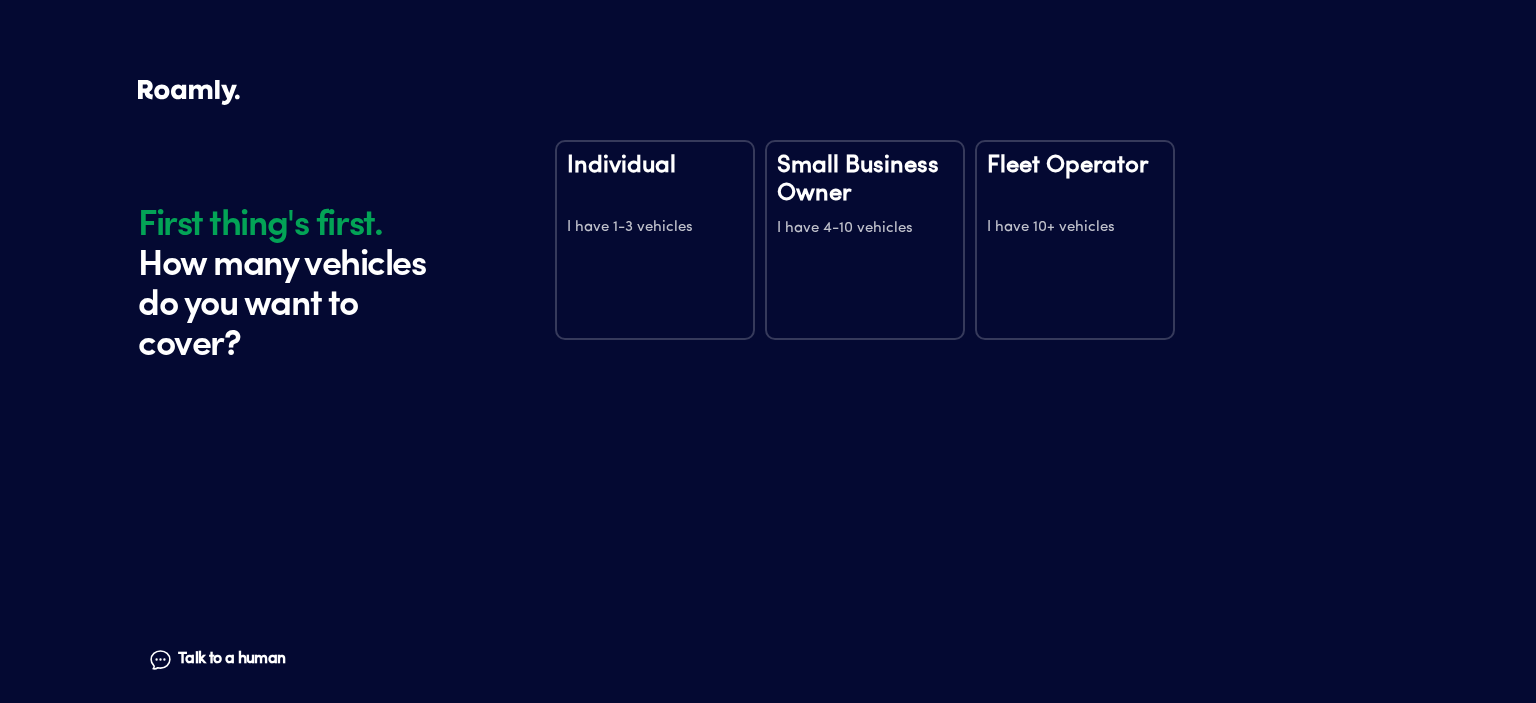 click on "First thing's first. How many vehicles do you want to cover? Talk to a human Chat First thing's first. How many vehicles do you want to cover? Talk to a human Chat Individual I have 1-3 vehicles Small Business Owner I have 4-10 vehicles Fleet Operator I have 10+ vehicles" at bounding box center (768, 351) 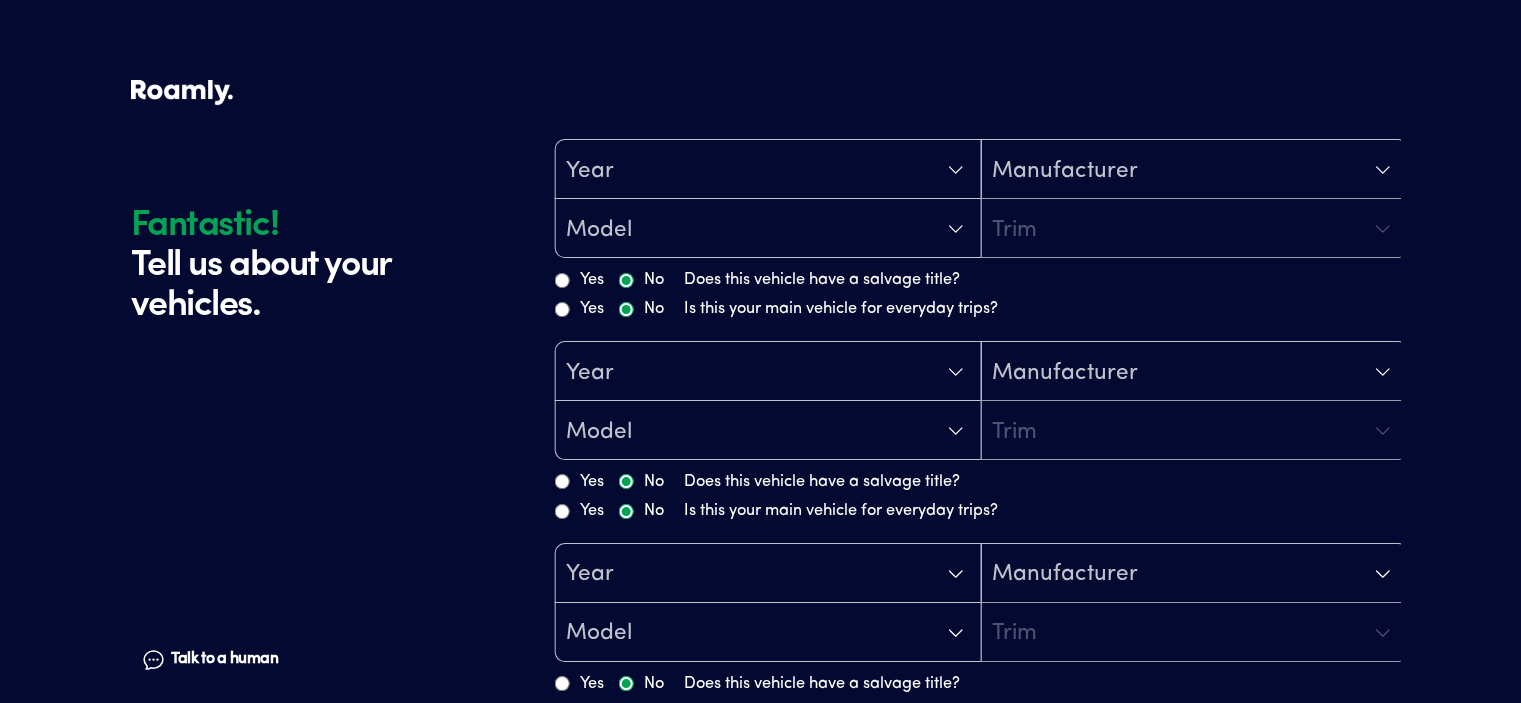 scroll, scrollTop: 0, scrollLeft: 0, axis: both 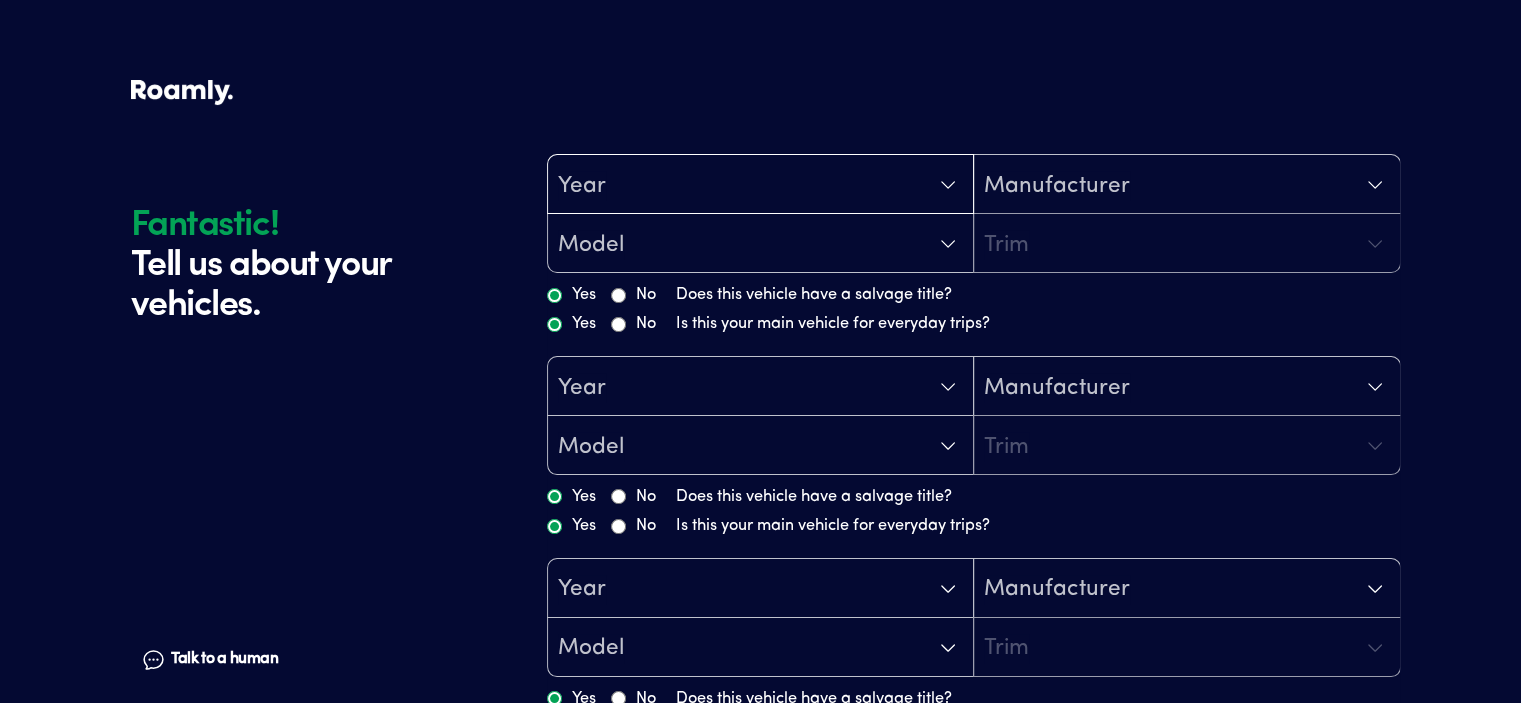click on "Year" at bounding box center [760, 185] 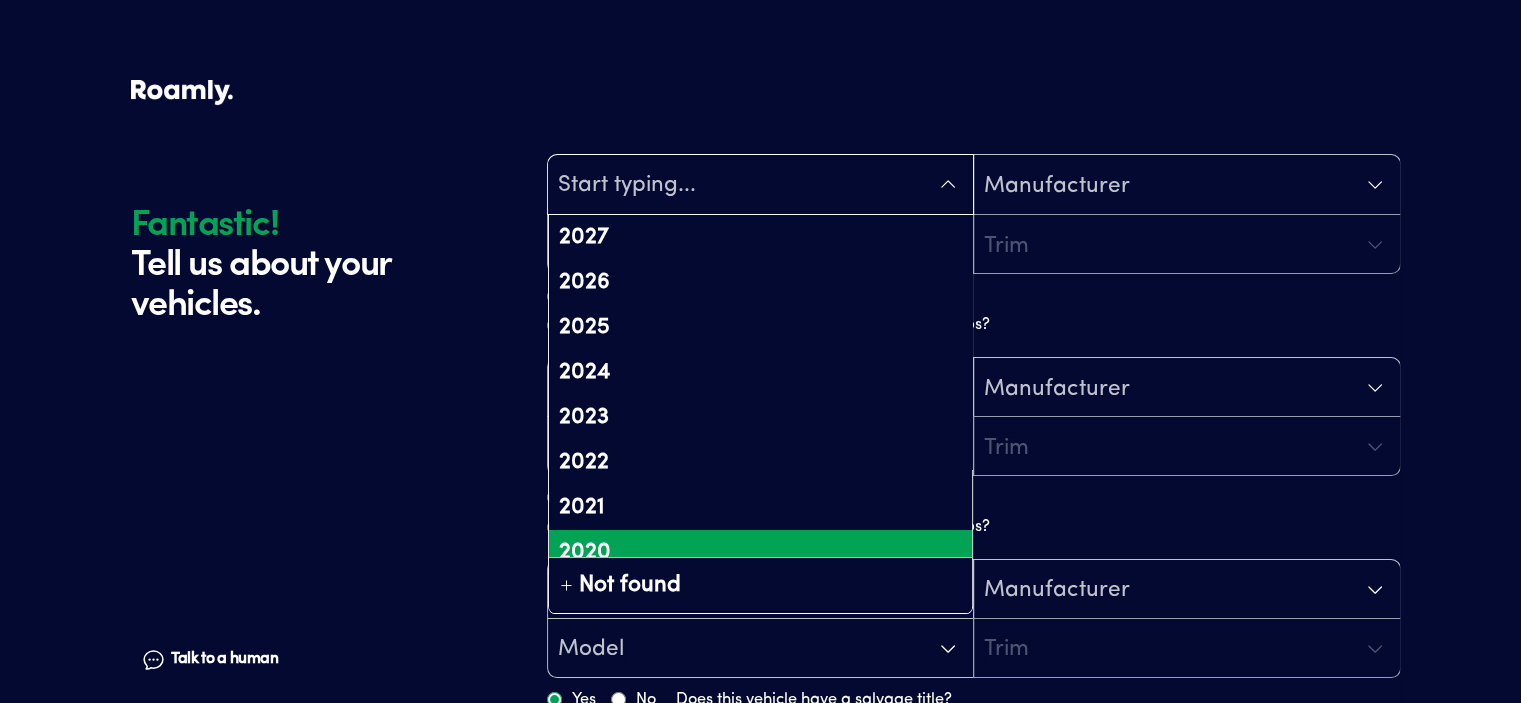 scroll, scrollTop: 232, scrollLeft: 0, axis: vertical 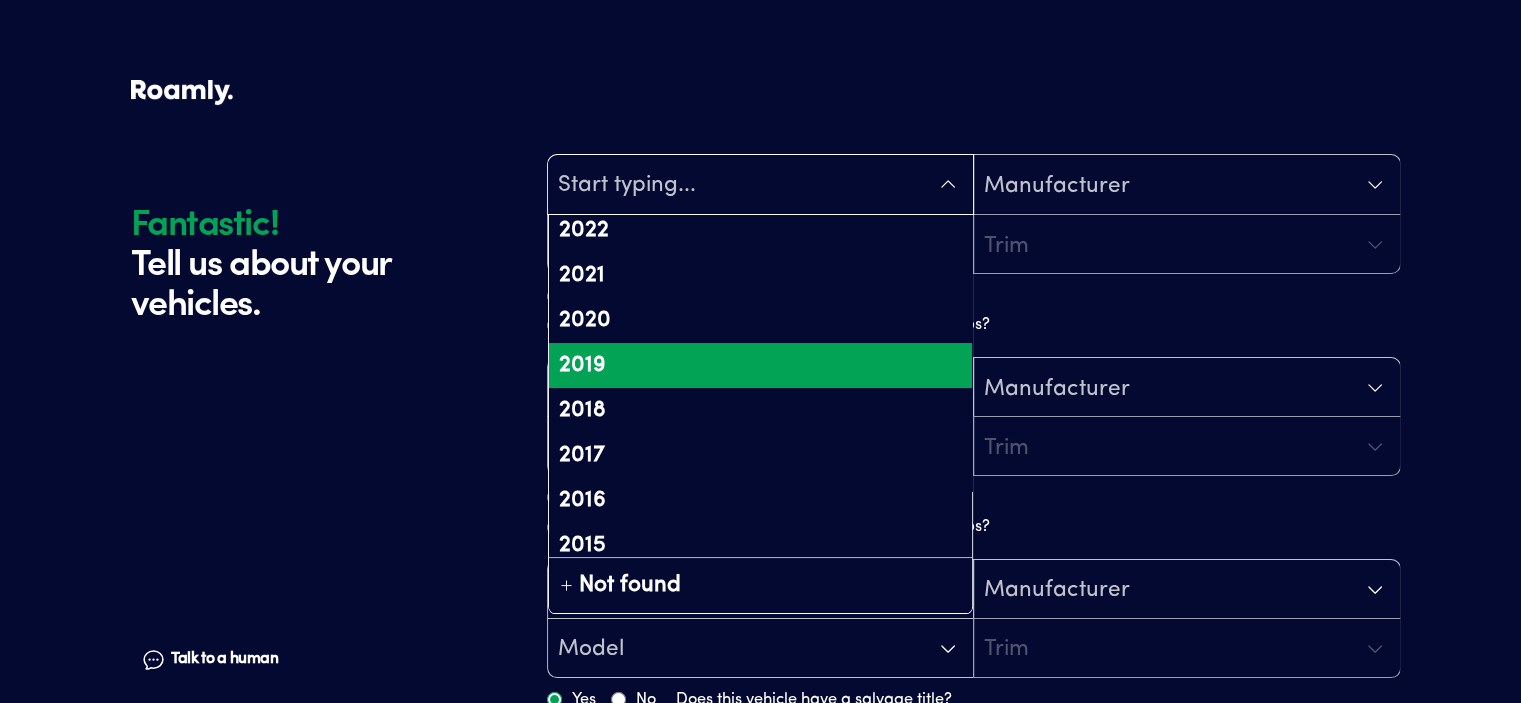 click on "2019" at bounding box center [760, 365] 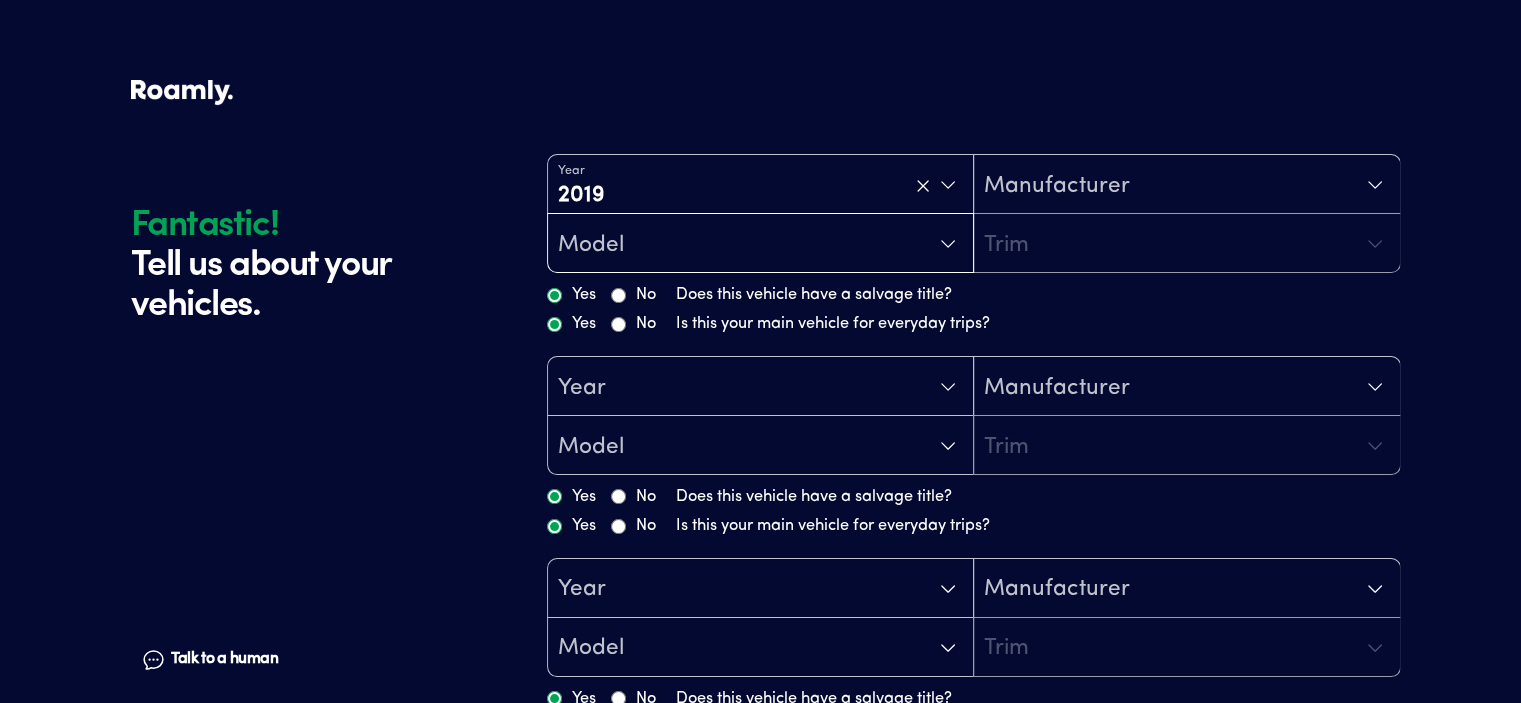click on "Model" at bounding box center [760, 244] 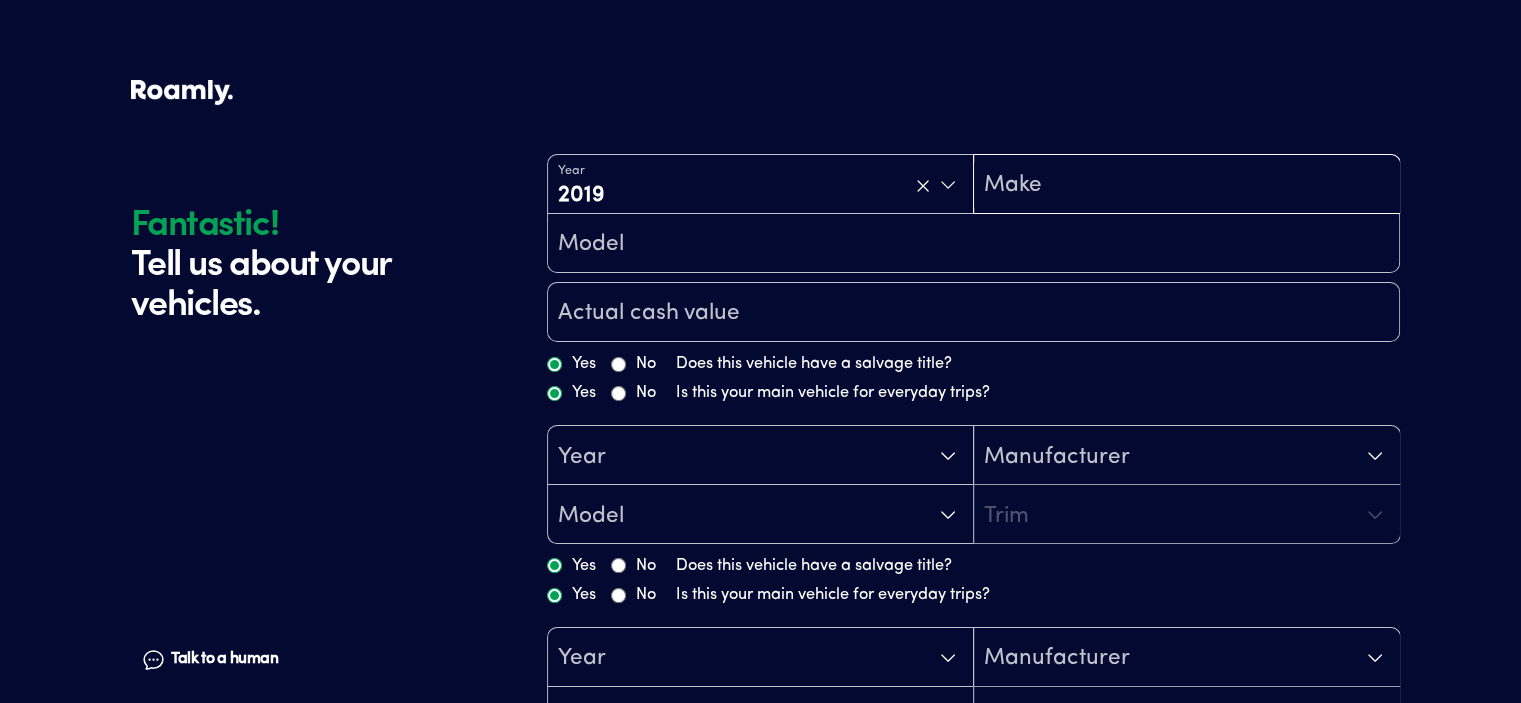 click at bounding box center [1186, 186] 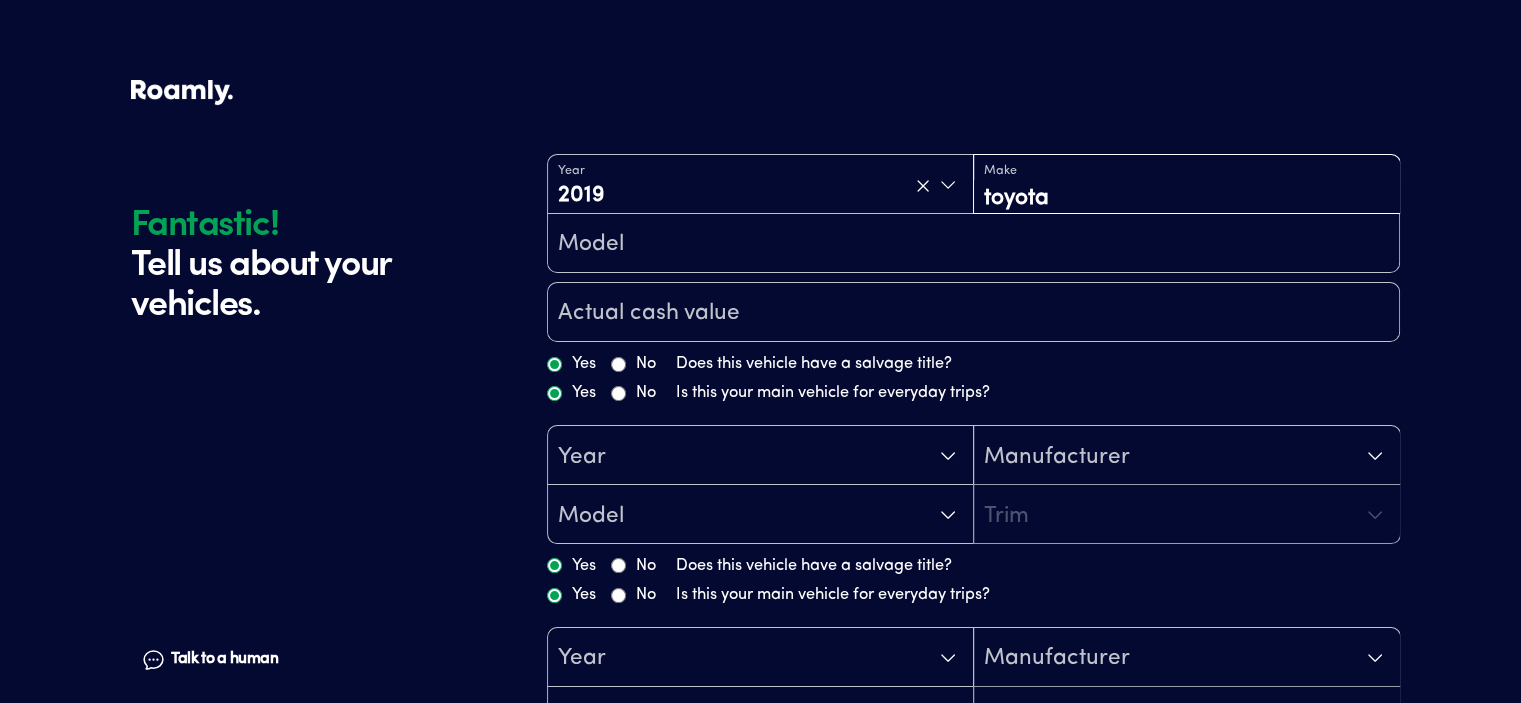 type on "toyota" 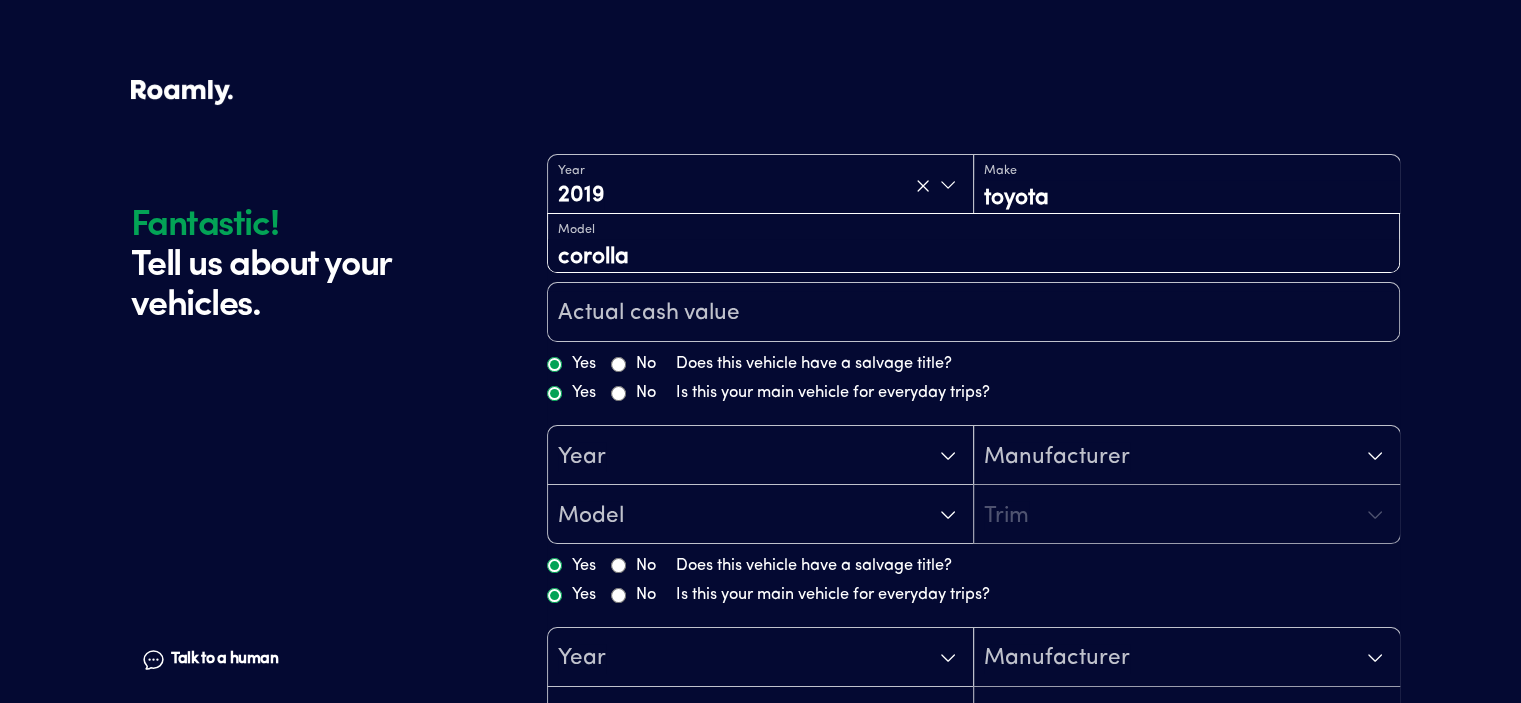 type on "corolla" 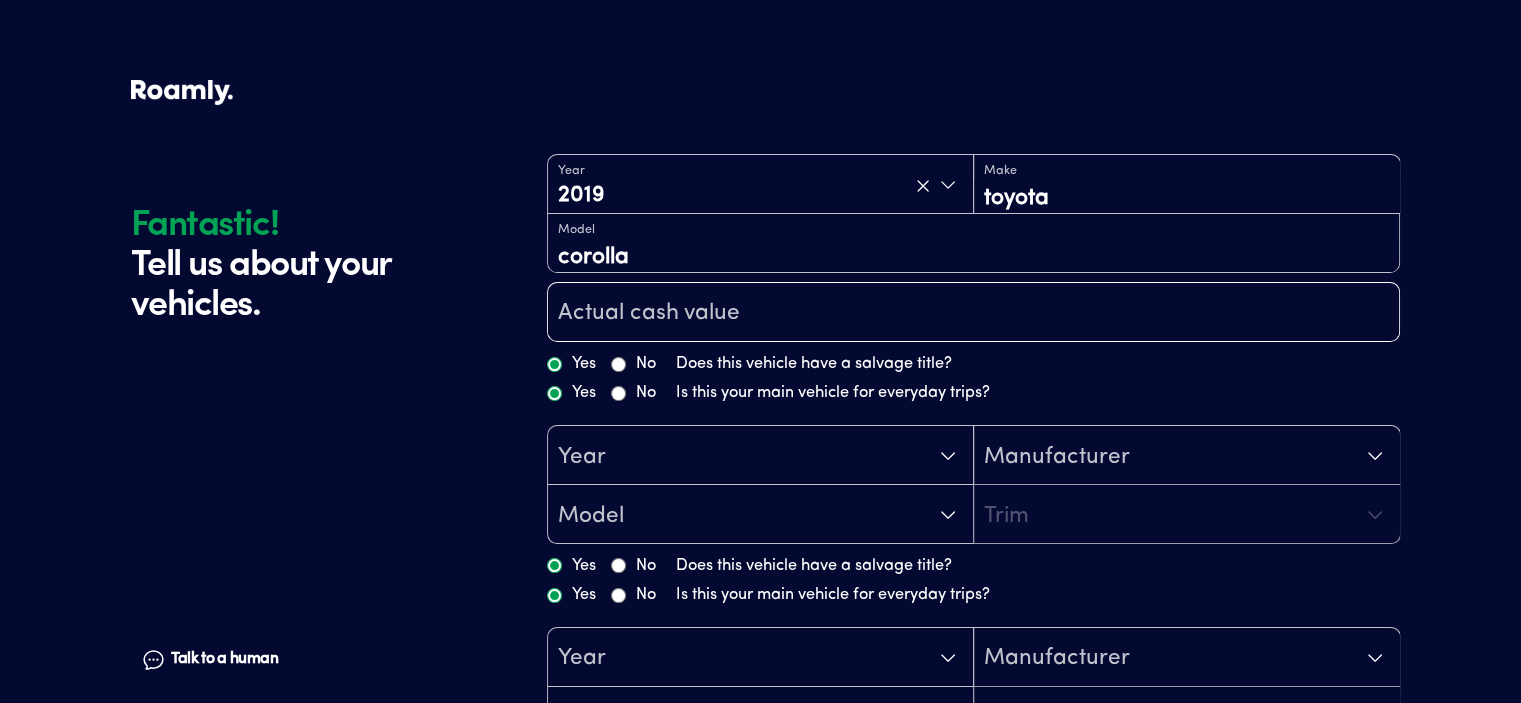 click at bounding box center (973, 314) 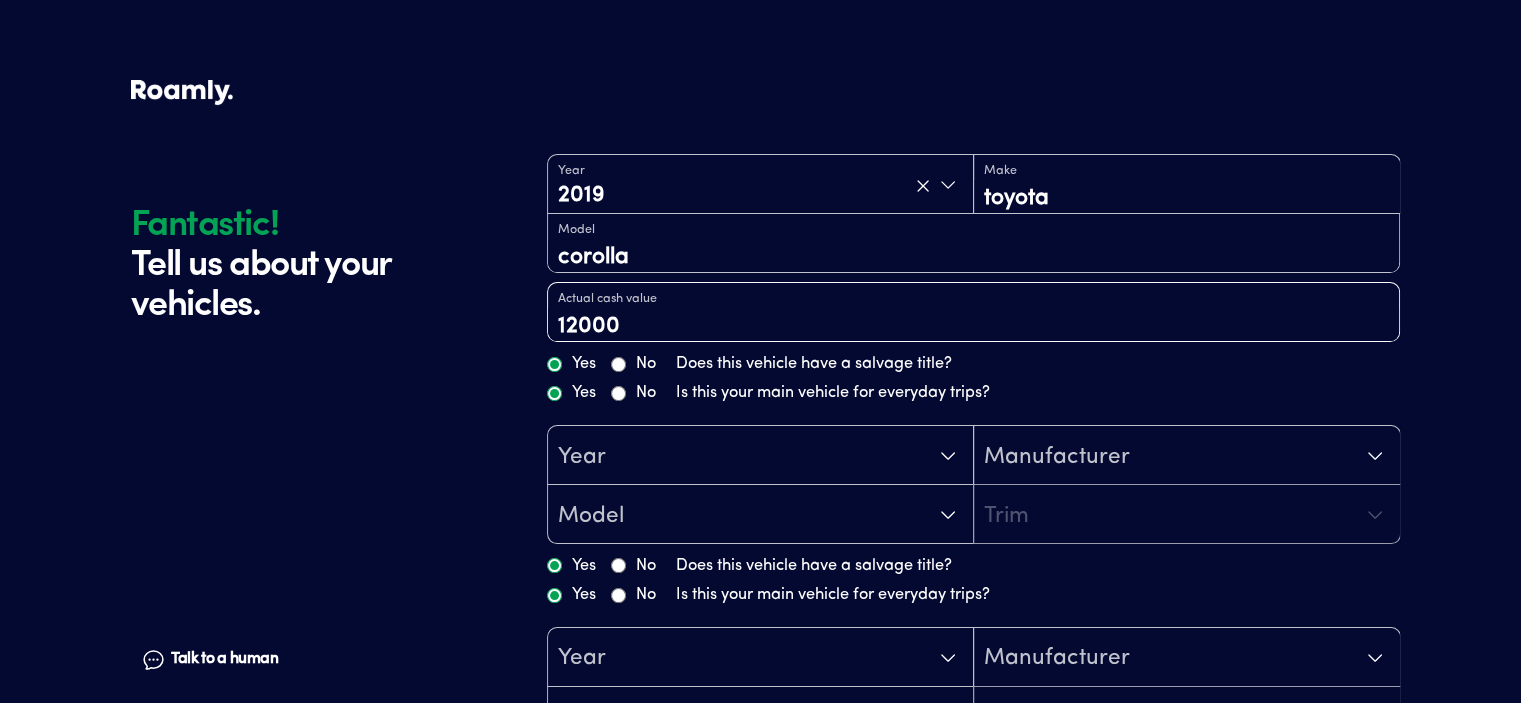 type on "12000" 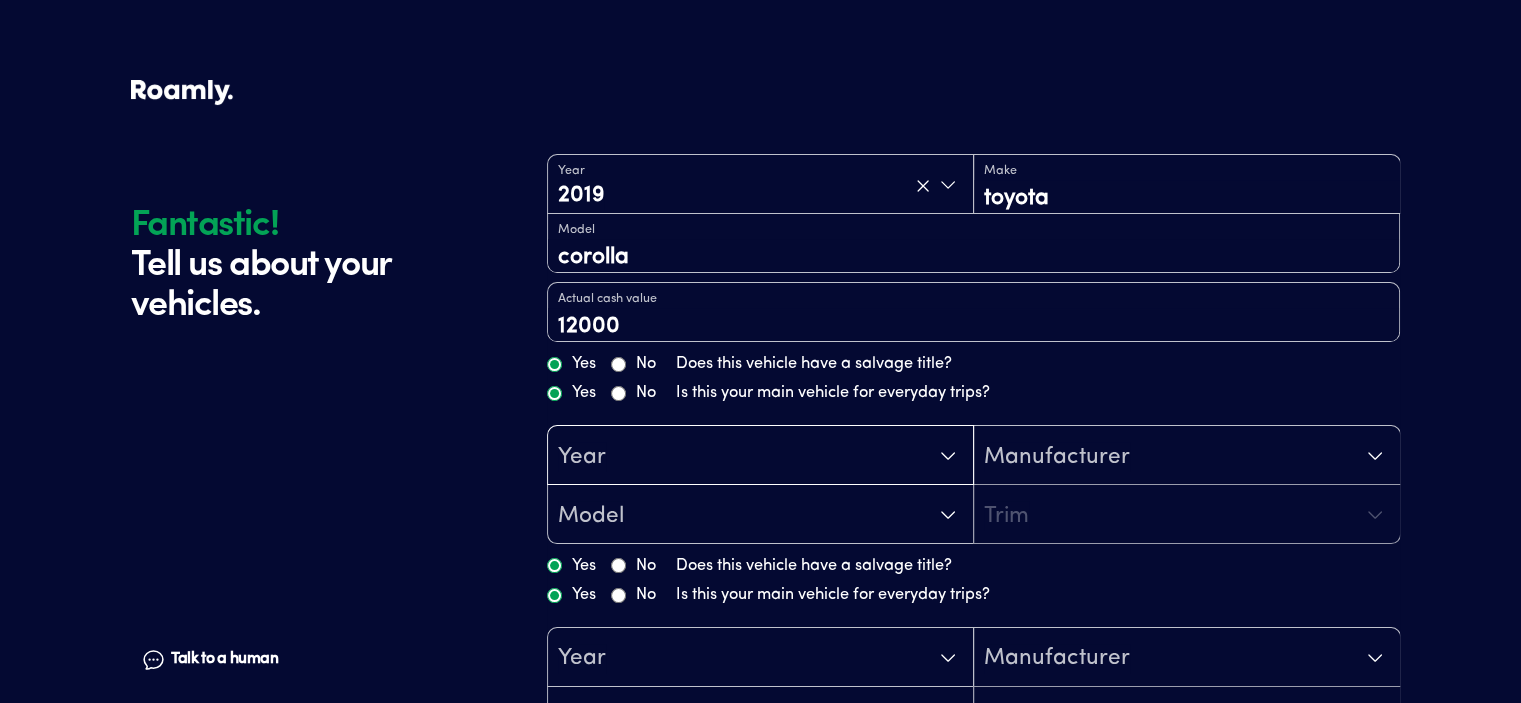 click on "Year" at bounding box center [582, 457] 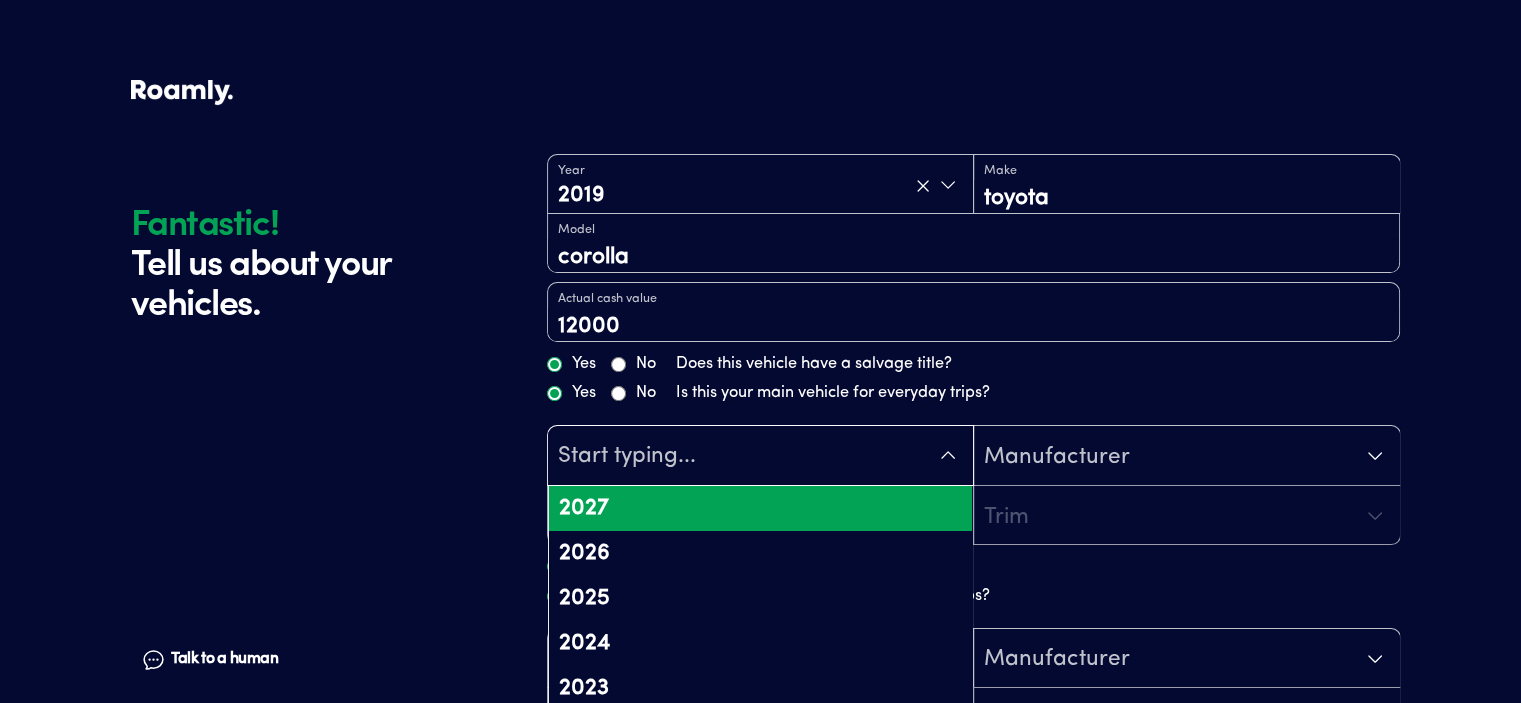 click on "Fantastic! Tell us about your vehicles. Talk to a human Chat" at bounding box center (334, 471) 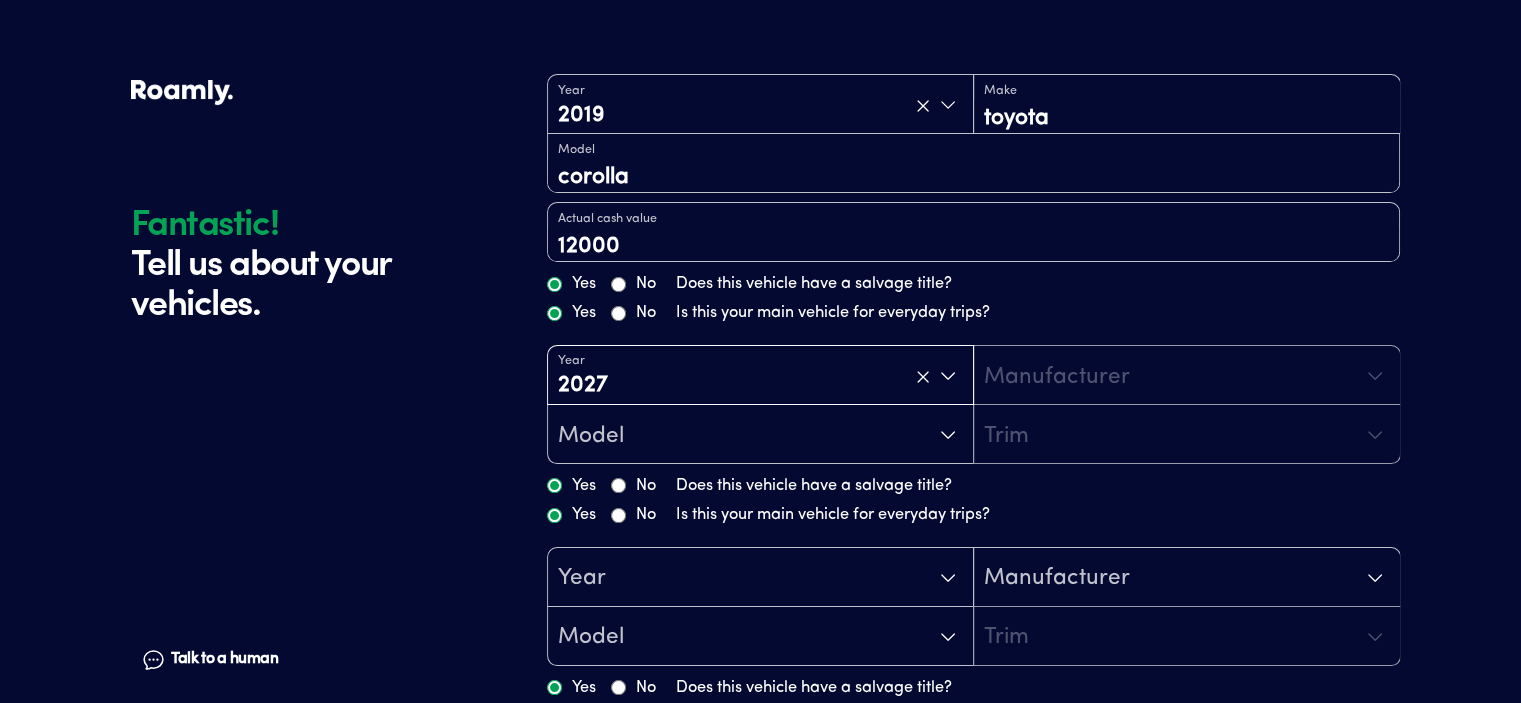 scroll, scrollTop: 80, scrollLeft: 0, axis: vertical 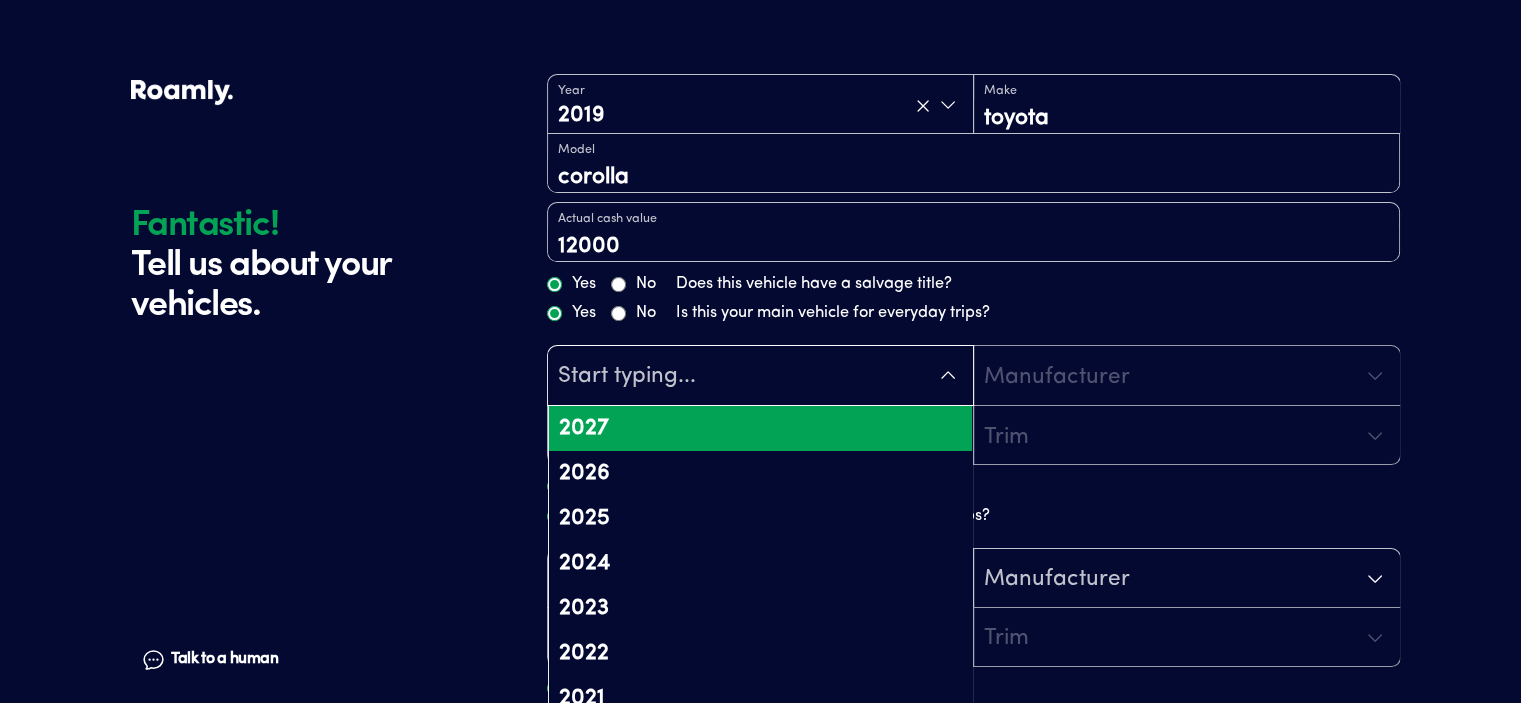 click on "Fantastic! Tell us about your vehicles." at bounding box center [301, 272] 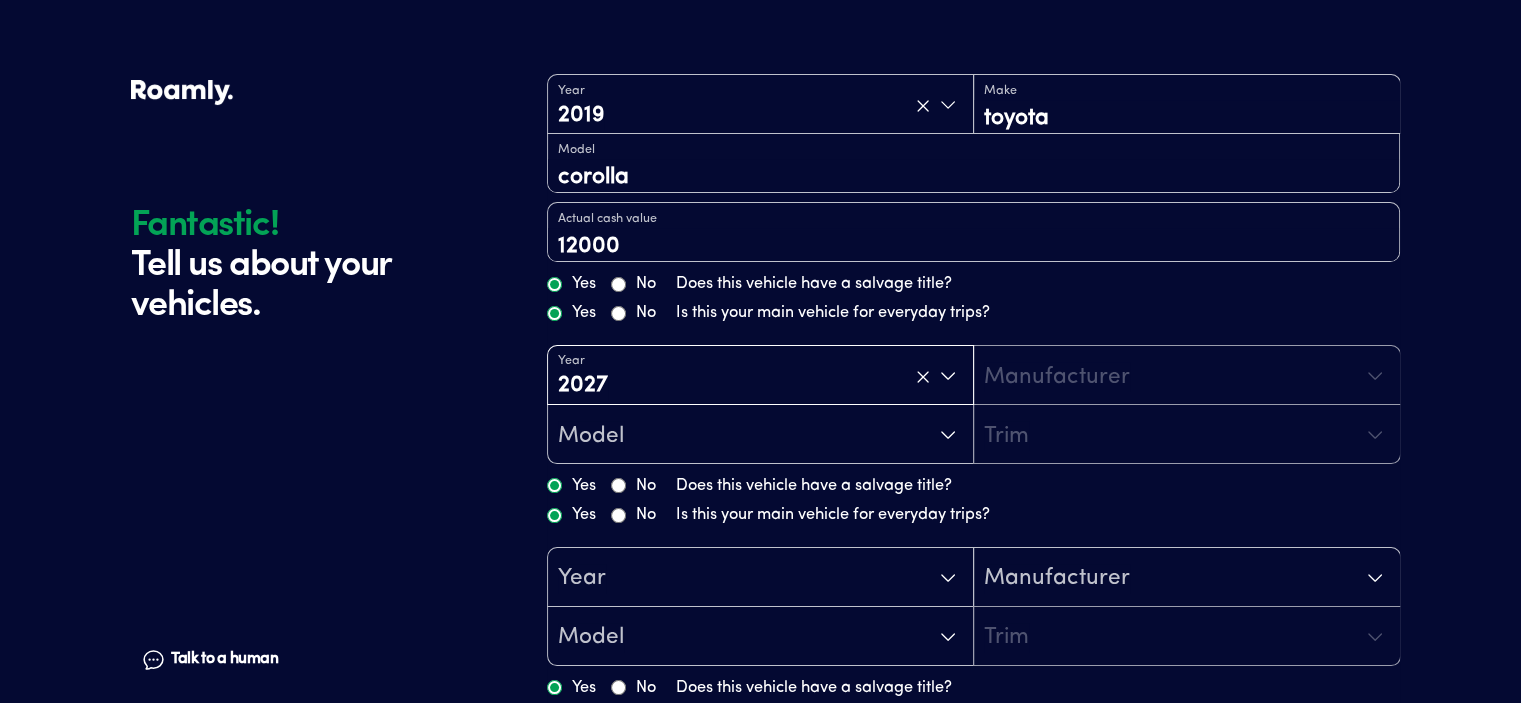 click on "Year [DATE]" at bounding box center (760, 376) 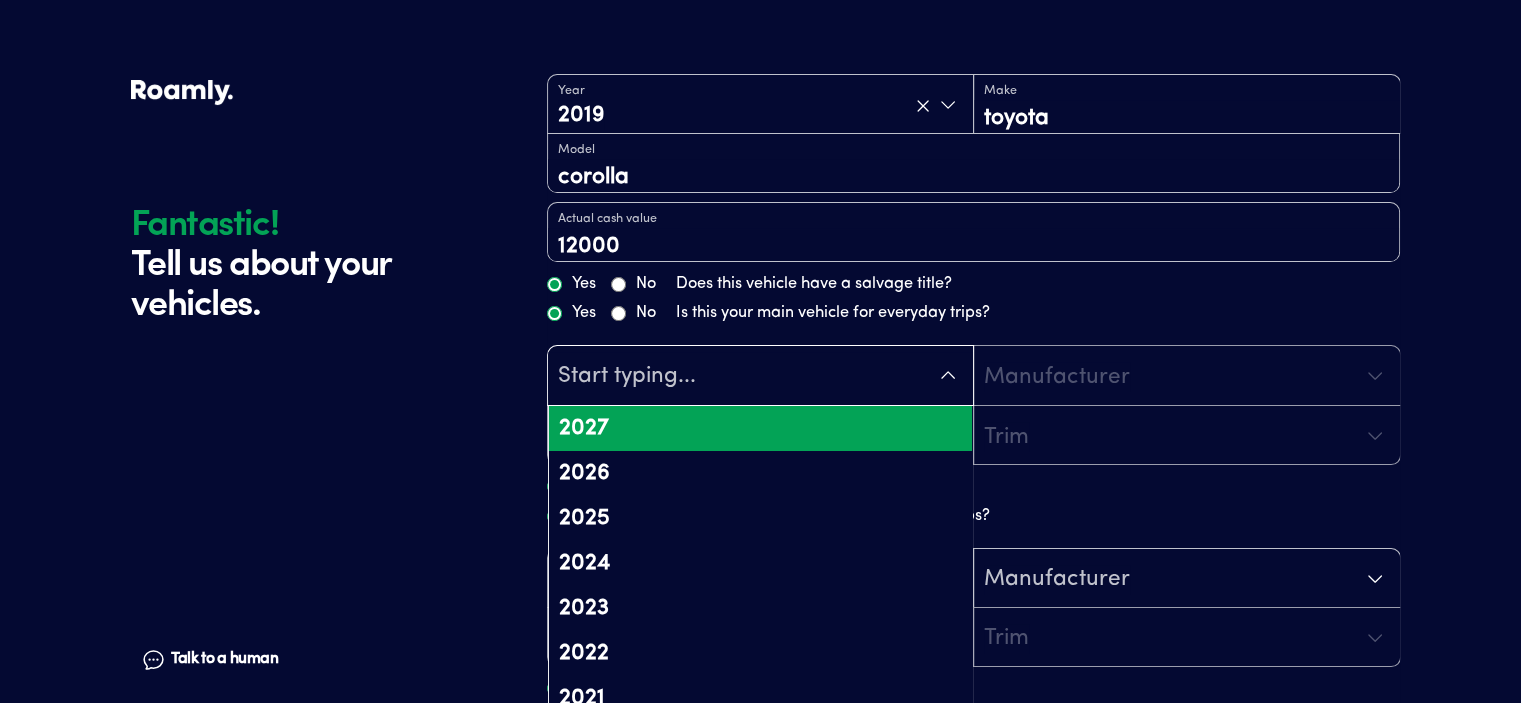 click at bounding box center (760, 376) 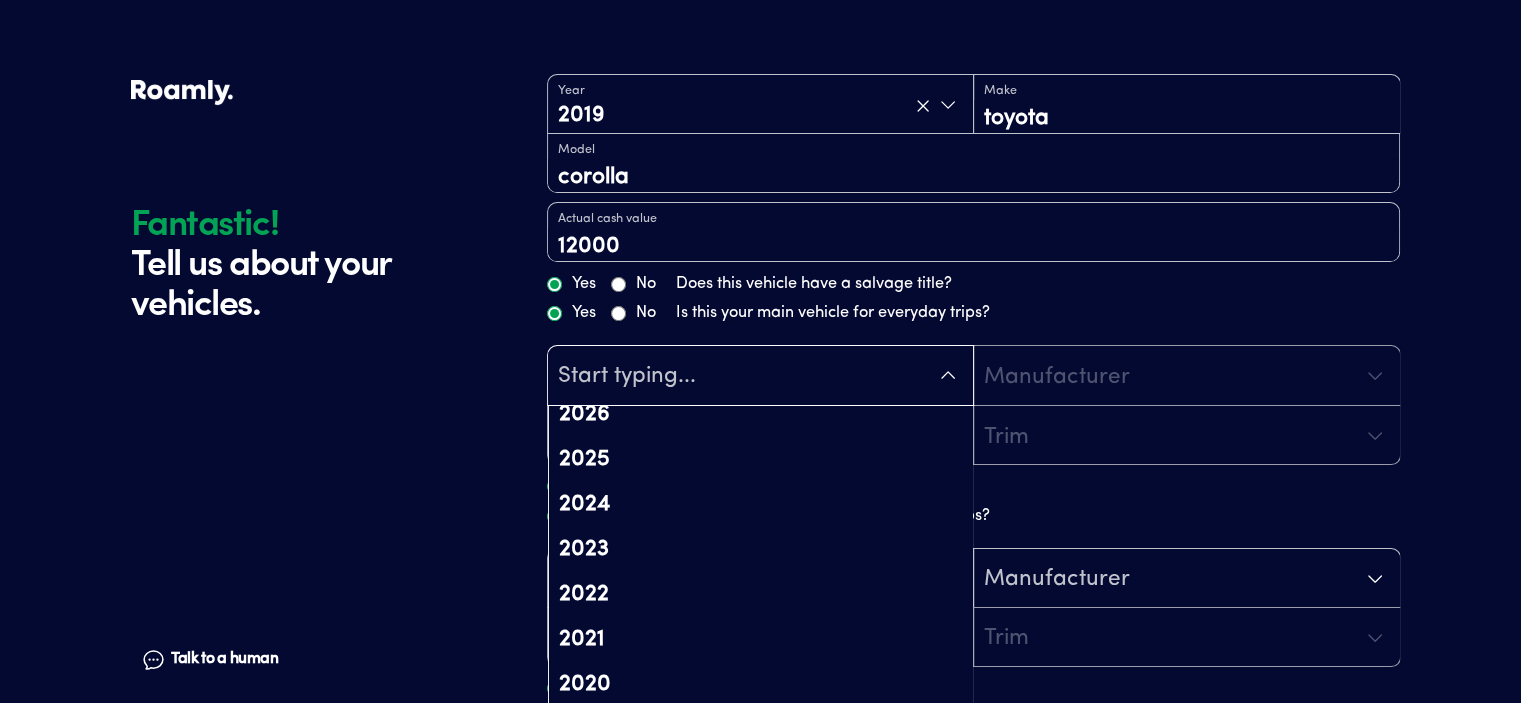 scroll, scrollTop: 0, scrollLeft: 0, axis: both 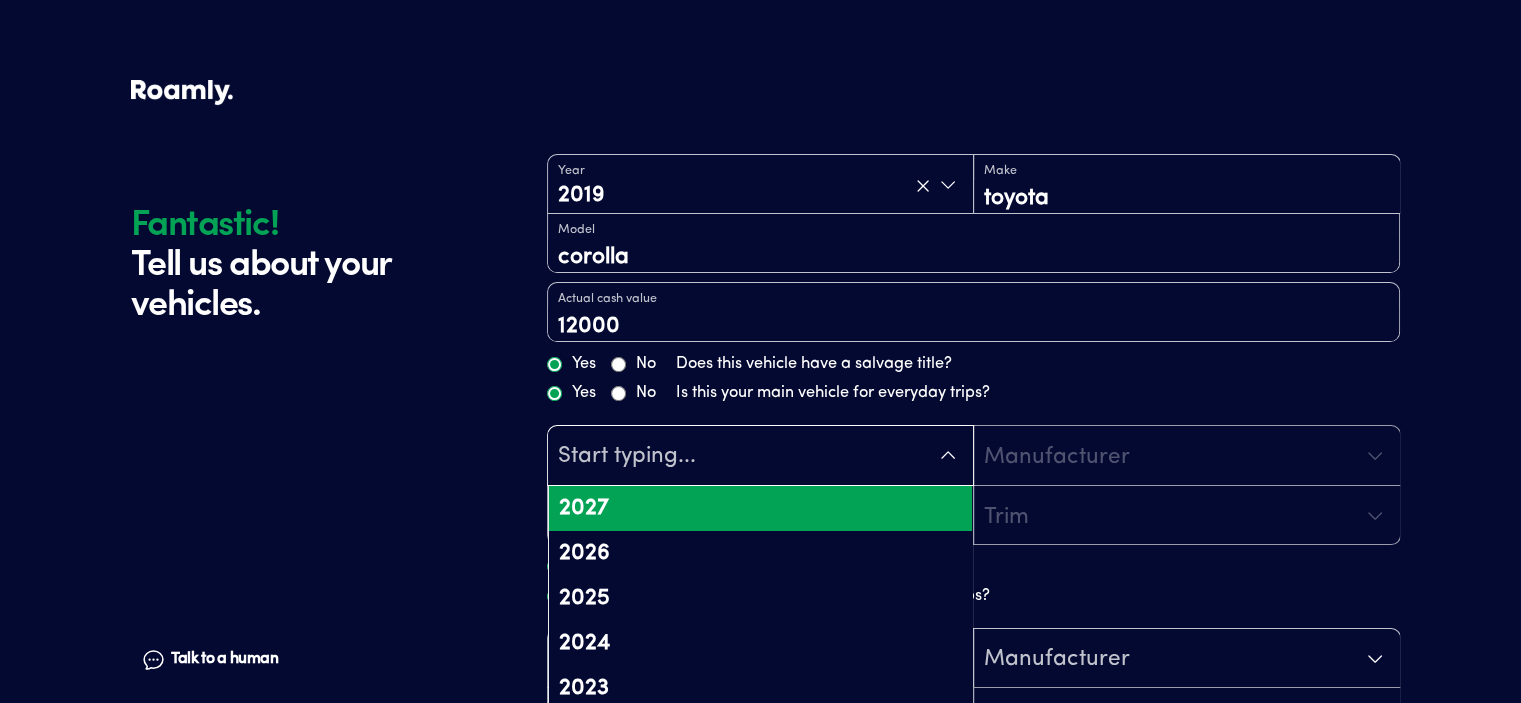 click on "Fantastic! Tell us about your vehicles. Talk to a human Chat" at bounding box center [334, 471] 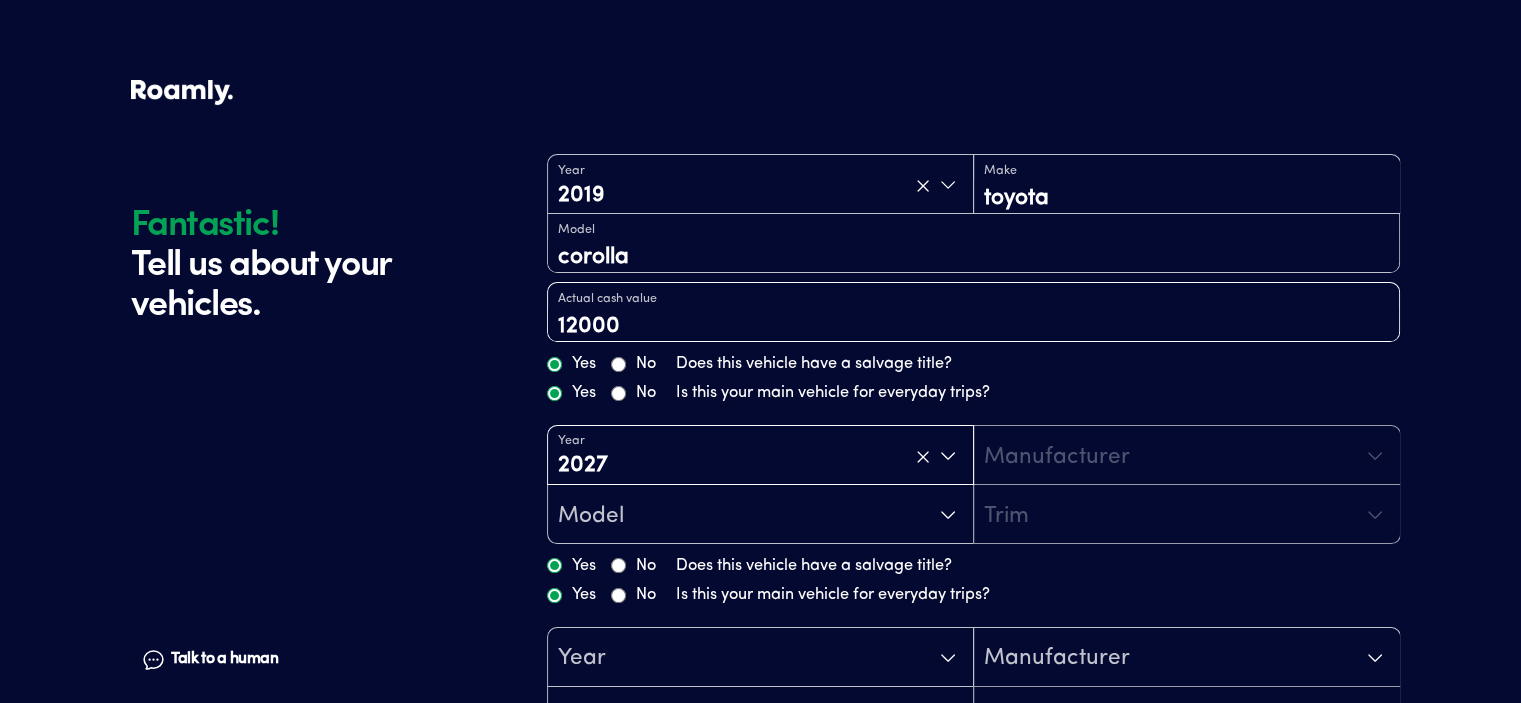 click on "Year [DATE] Make toyota Model corolla Actual cash value 12000 Yes No Does this vehicle have a salvage title? Yes No Is this your main vehicle for everyday trips?" at bounding box center [973, 280] 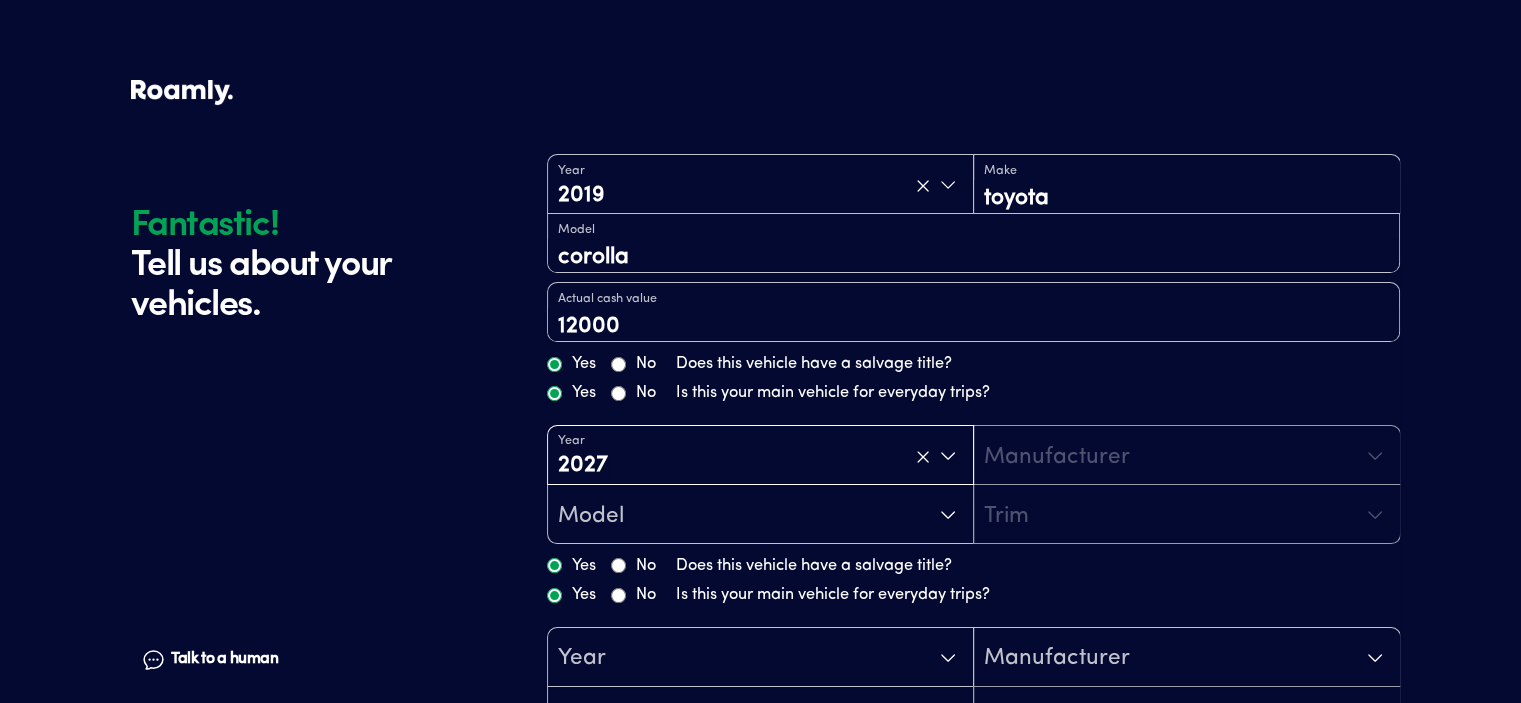 click on "Year [DATE]" at bounding box center (760, 456) 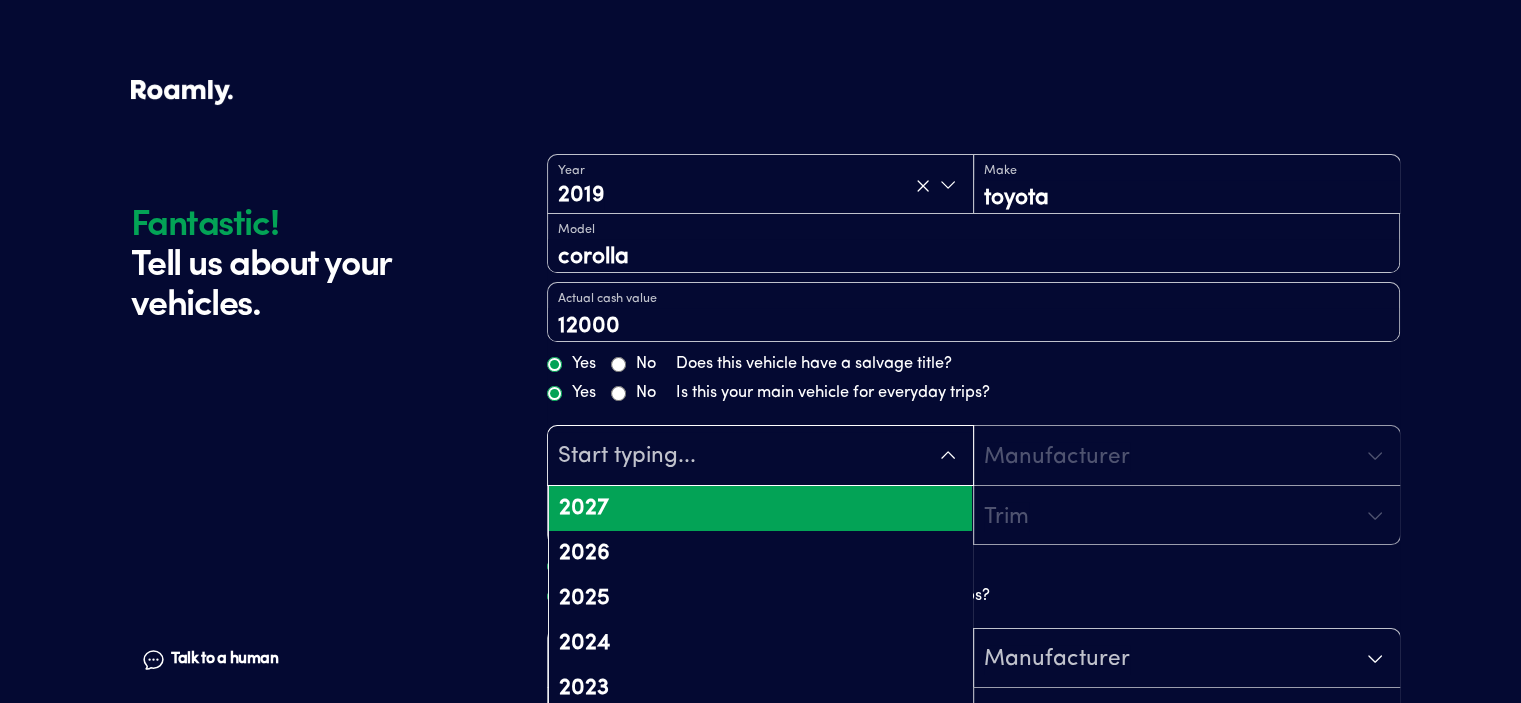 click on "Talk to a human Chat" at bounding box center [268, 561] 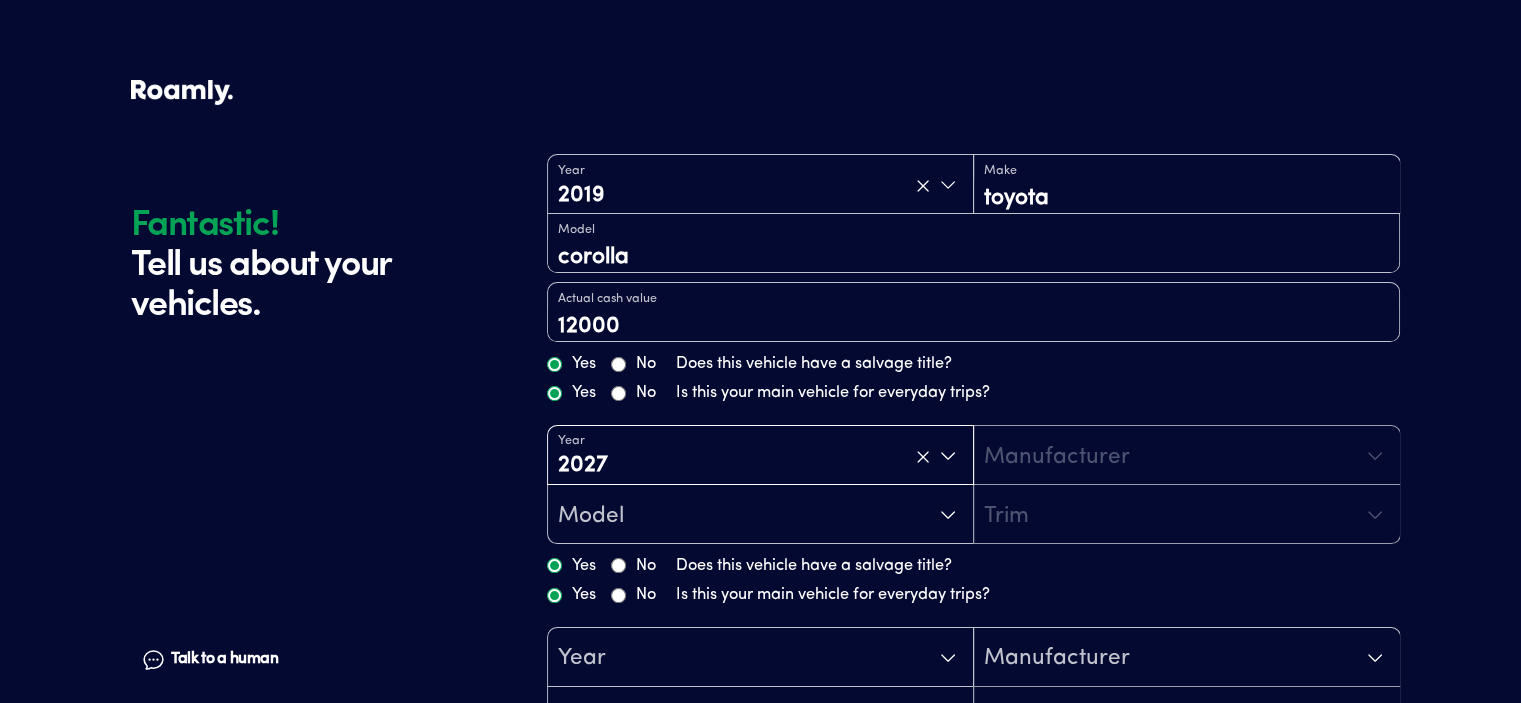scroll, scrollTop: 238, scrollLeft: 0, axis: vertical 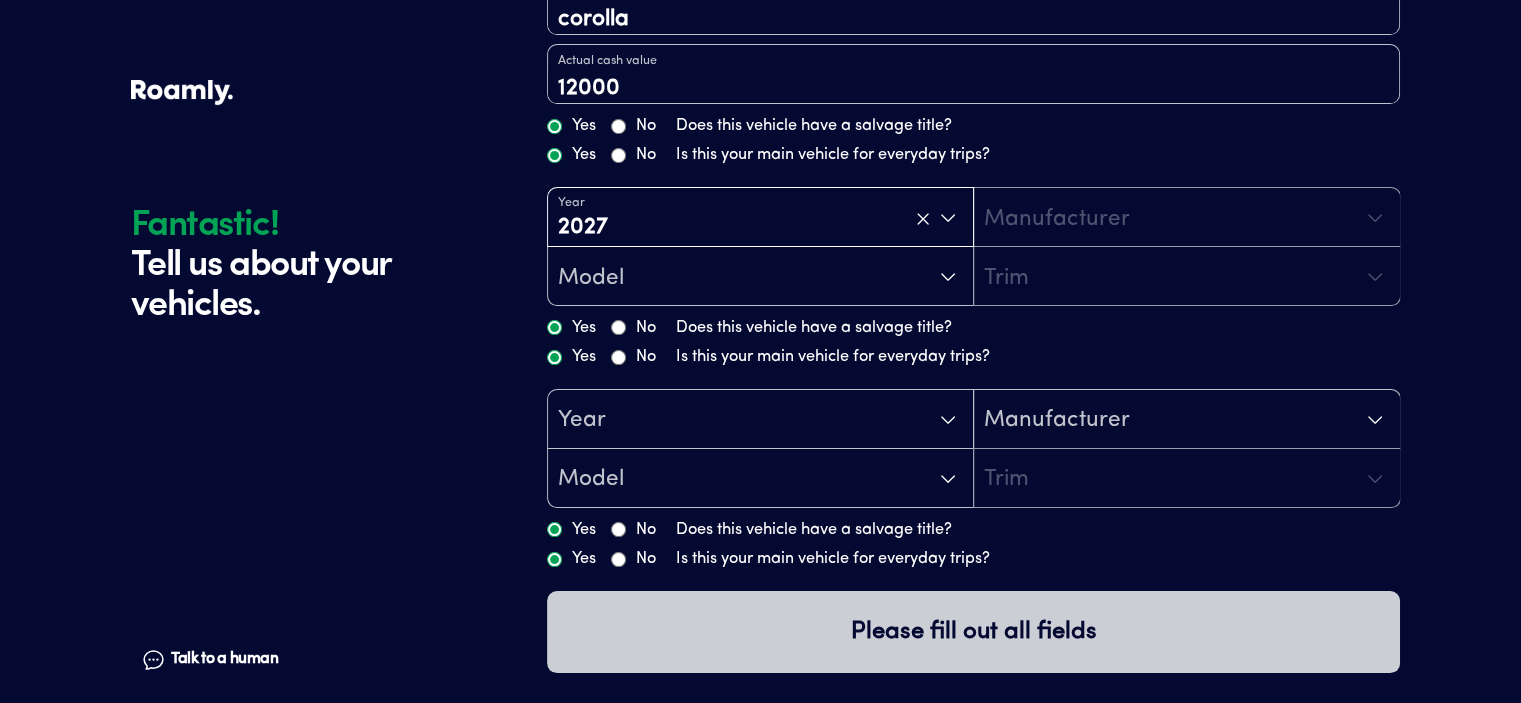 click 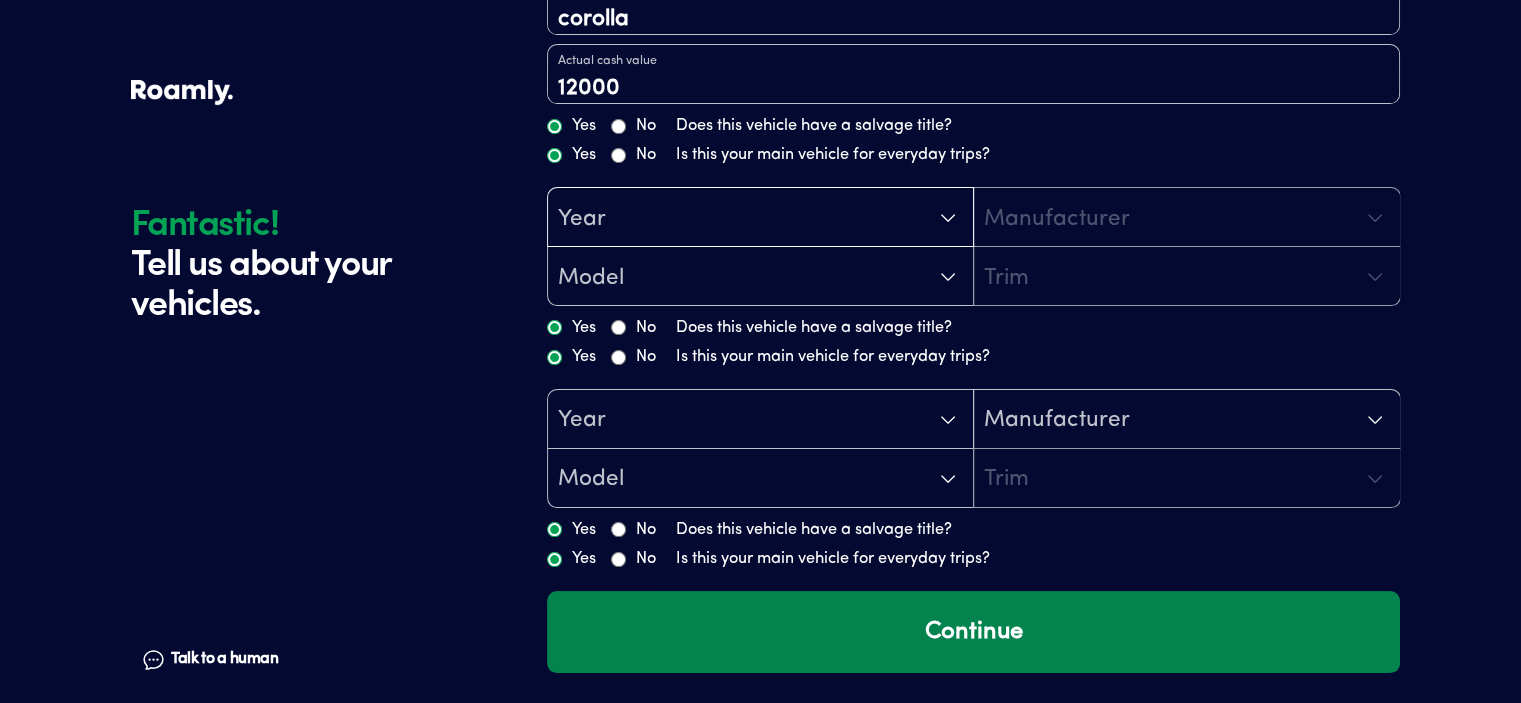 click on "Continue" at bounding box center (973, 632) 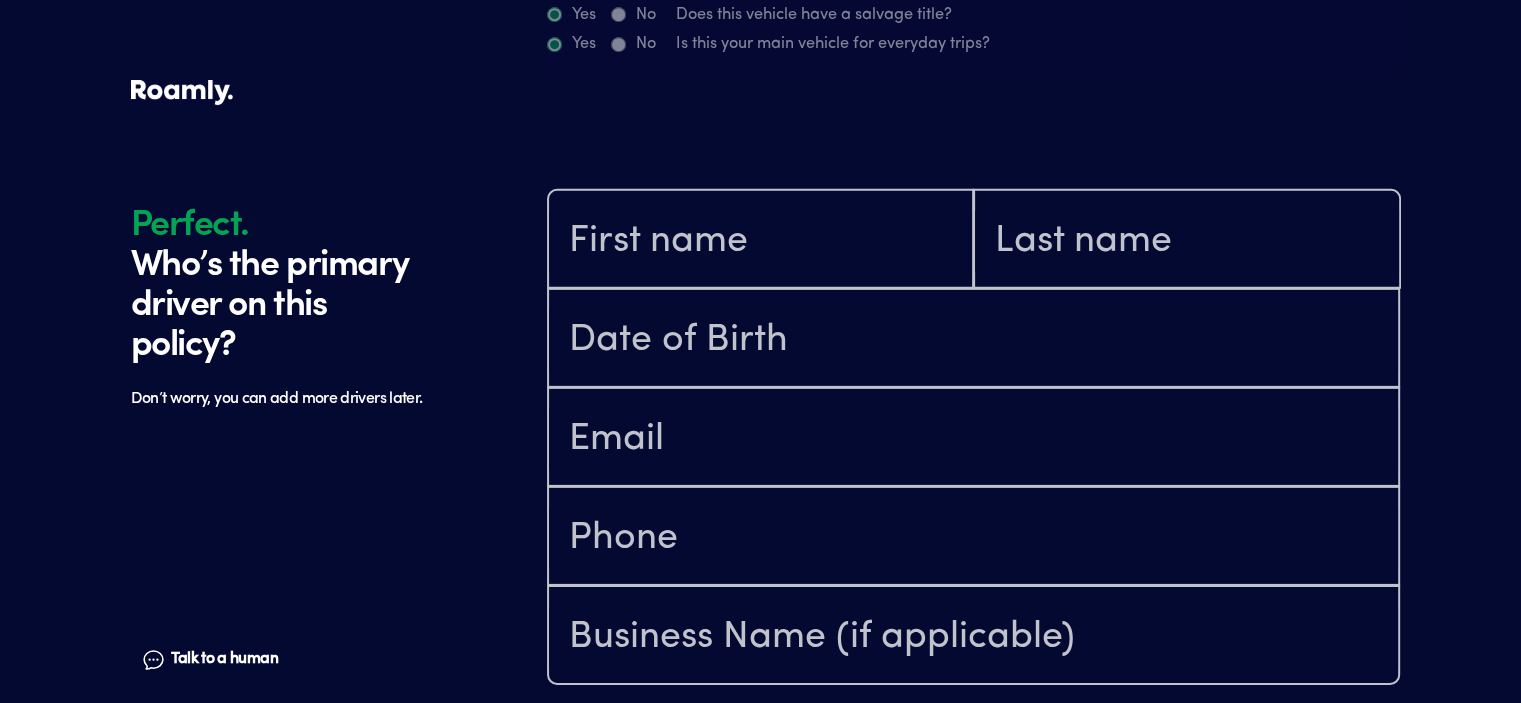 scroll, scrollTop: 804, scrollLeft: 0, axis: vertical 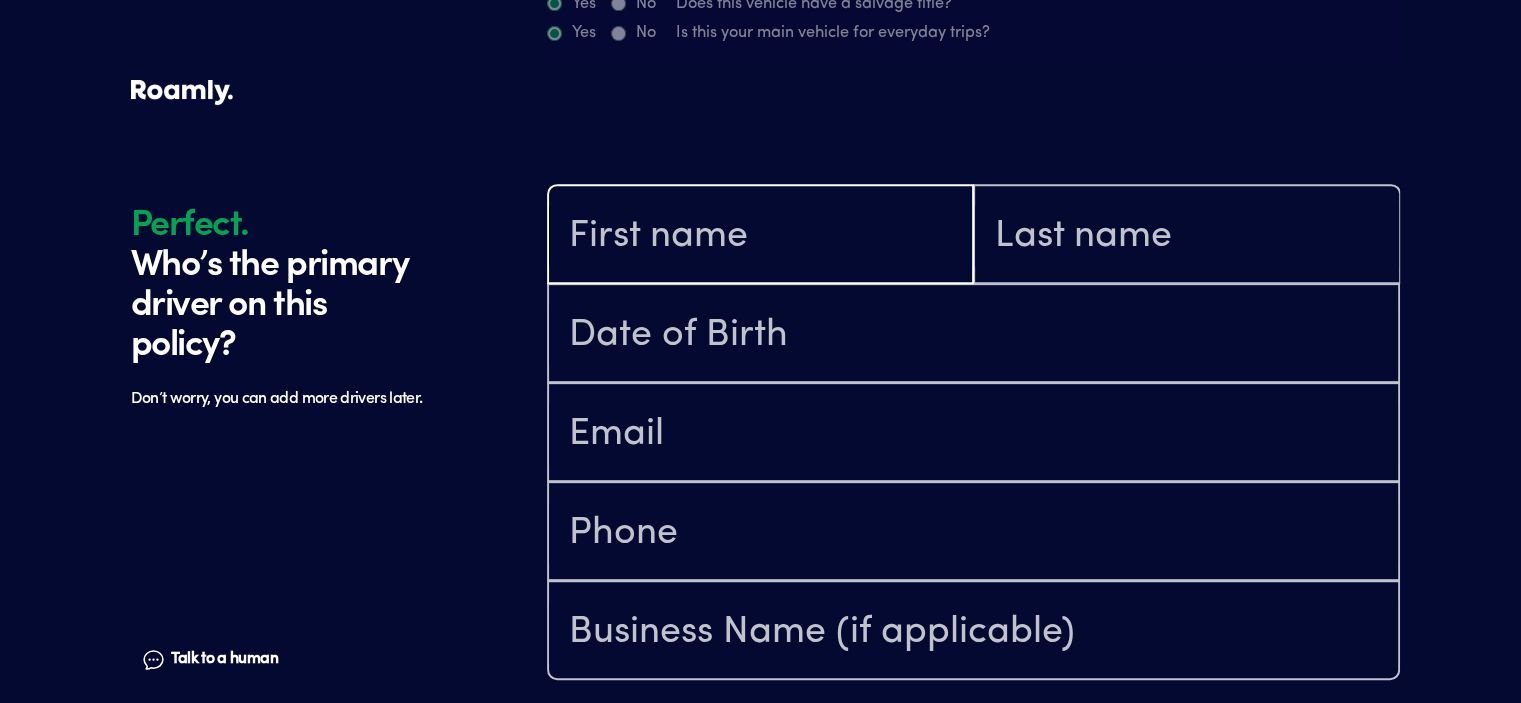 click at bounding box center [760, 236] 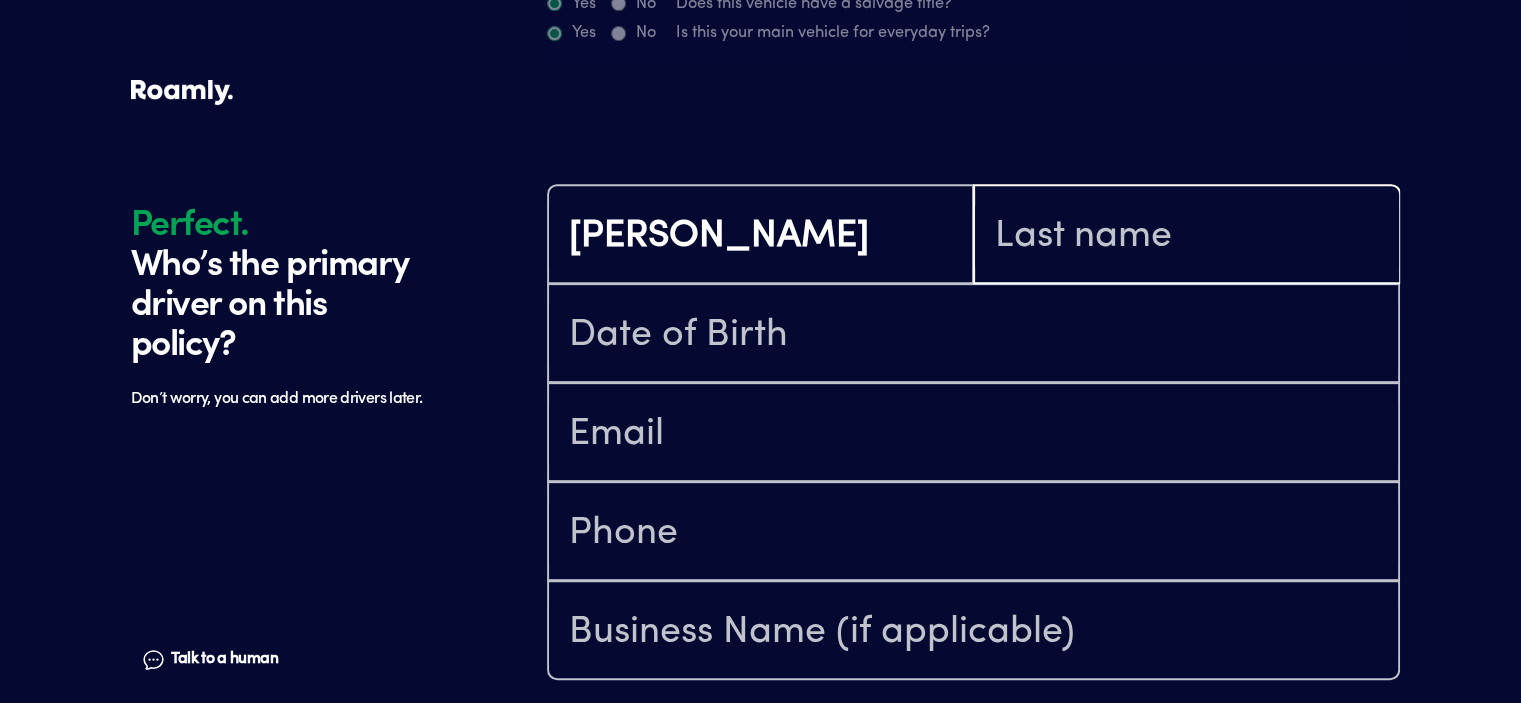 type on "[PERSON_NAME]" 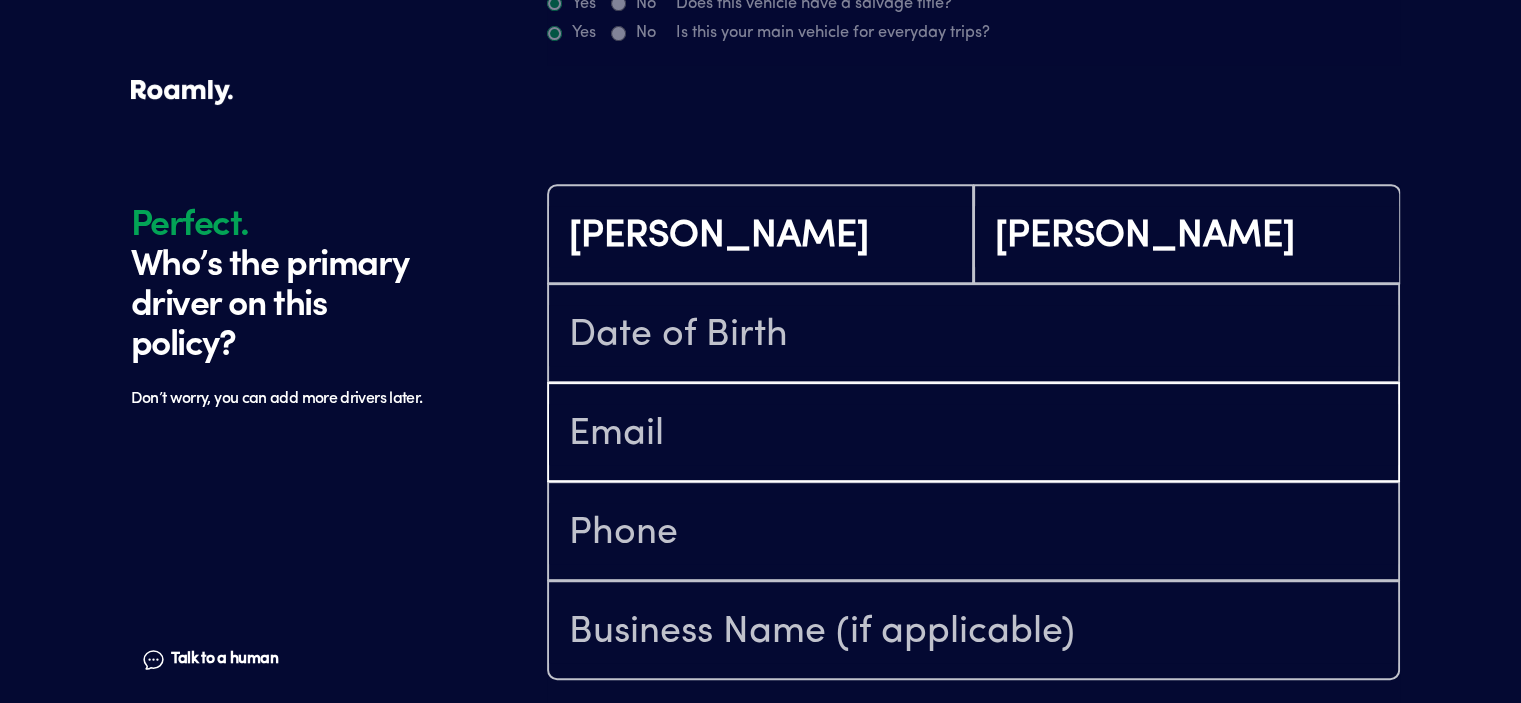 type on "[EMAIL_ADDRESS][DOMAIN_NAME]" 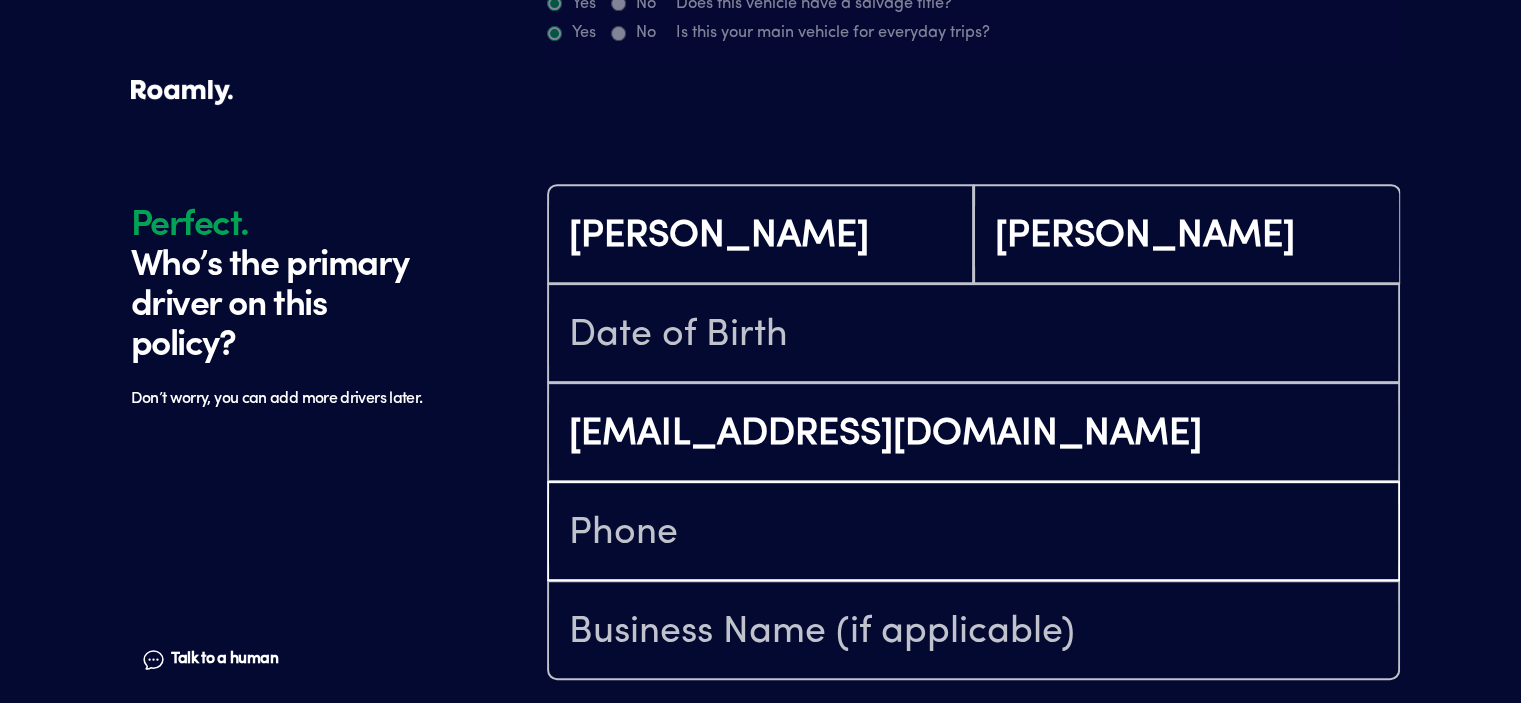 type on "[PHONE_NUMBER]" 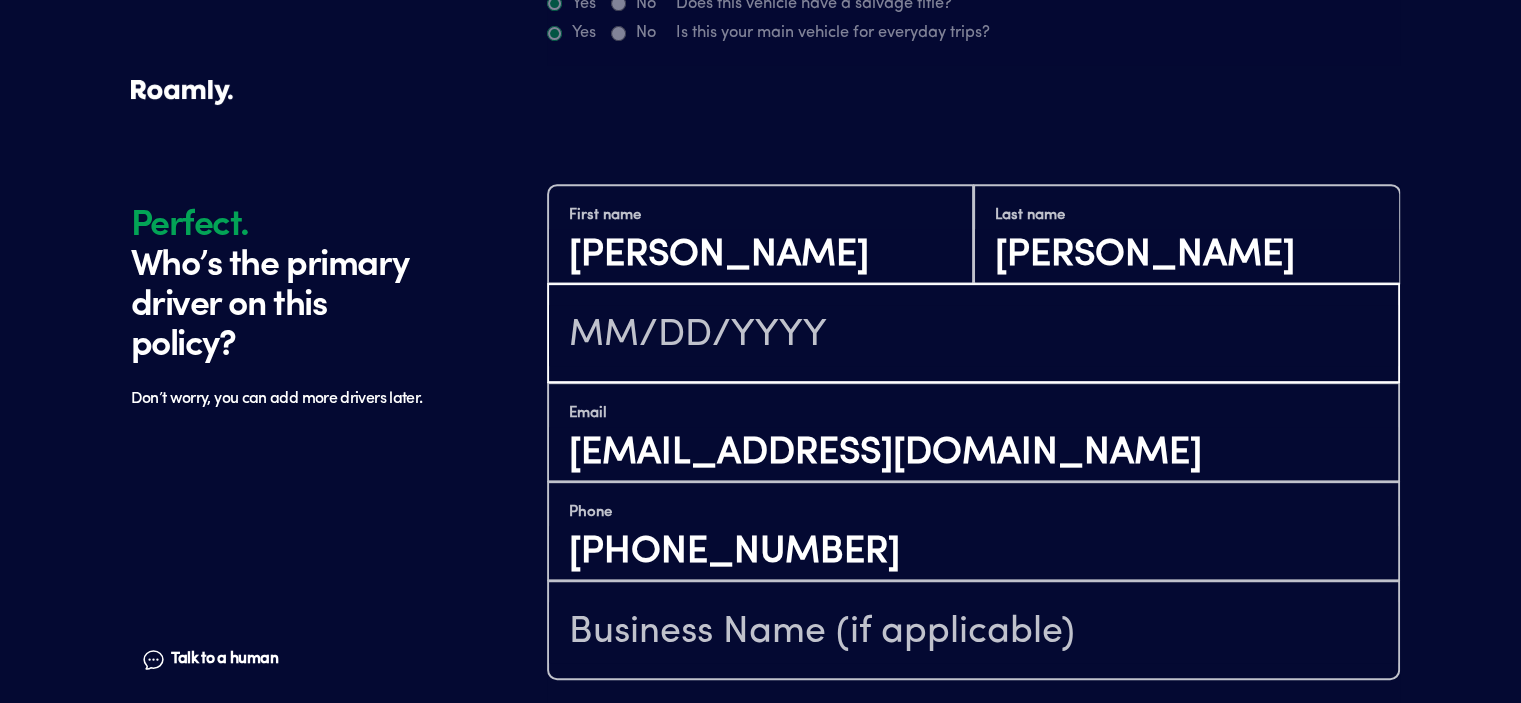 click at bounding box center (973, 335) 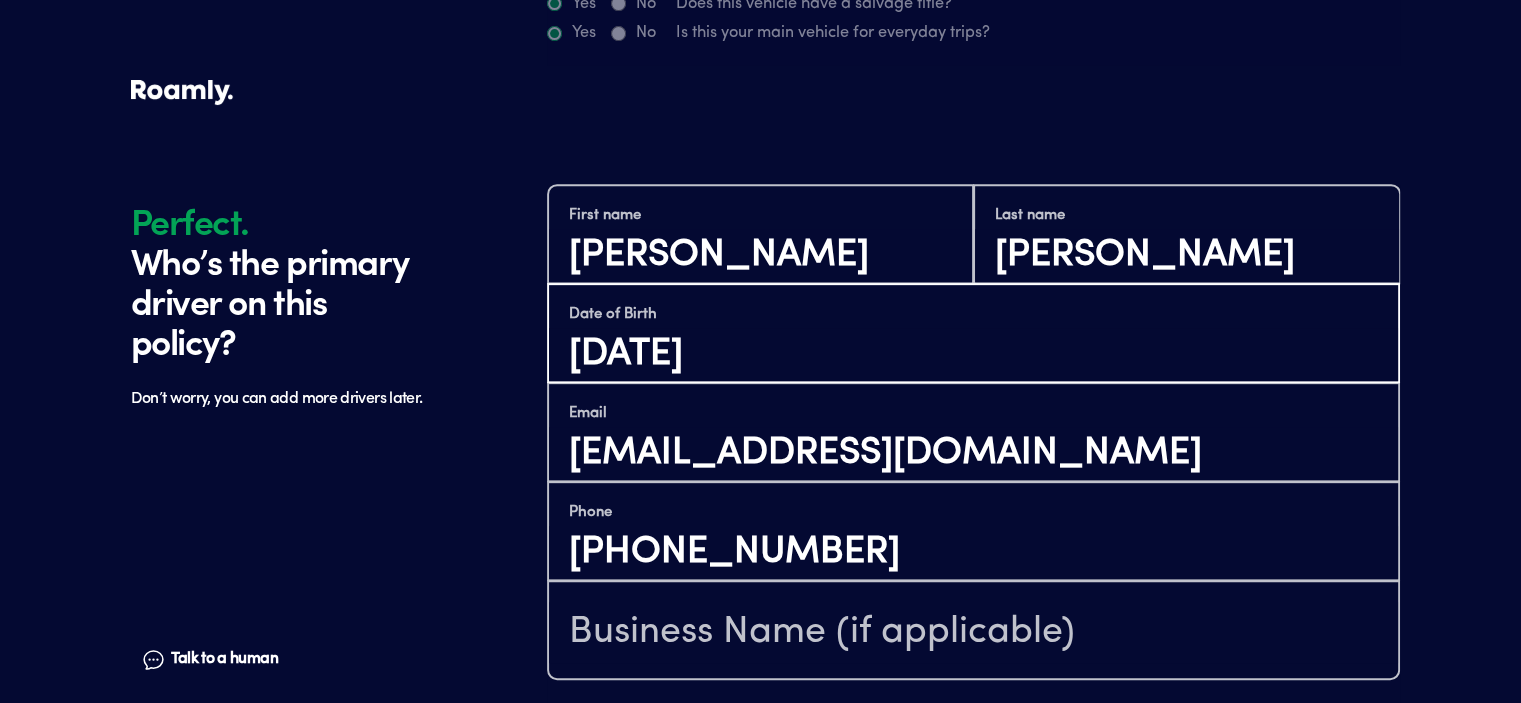 type on "[DATE]" 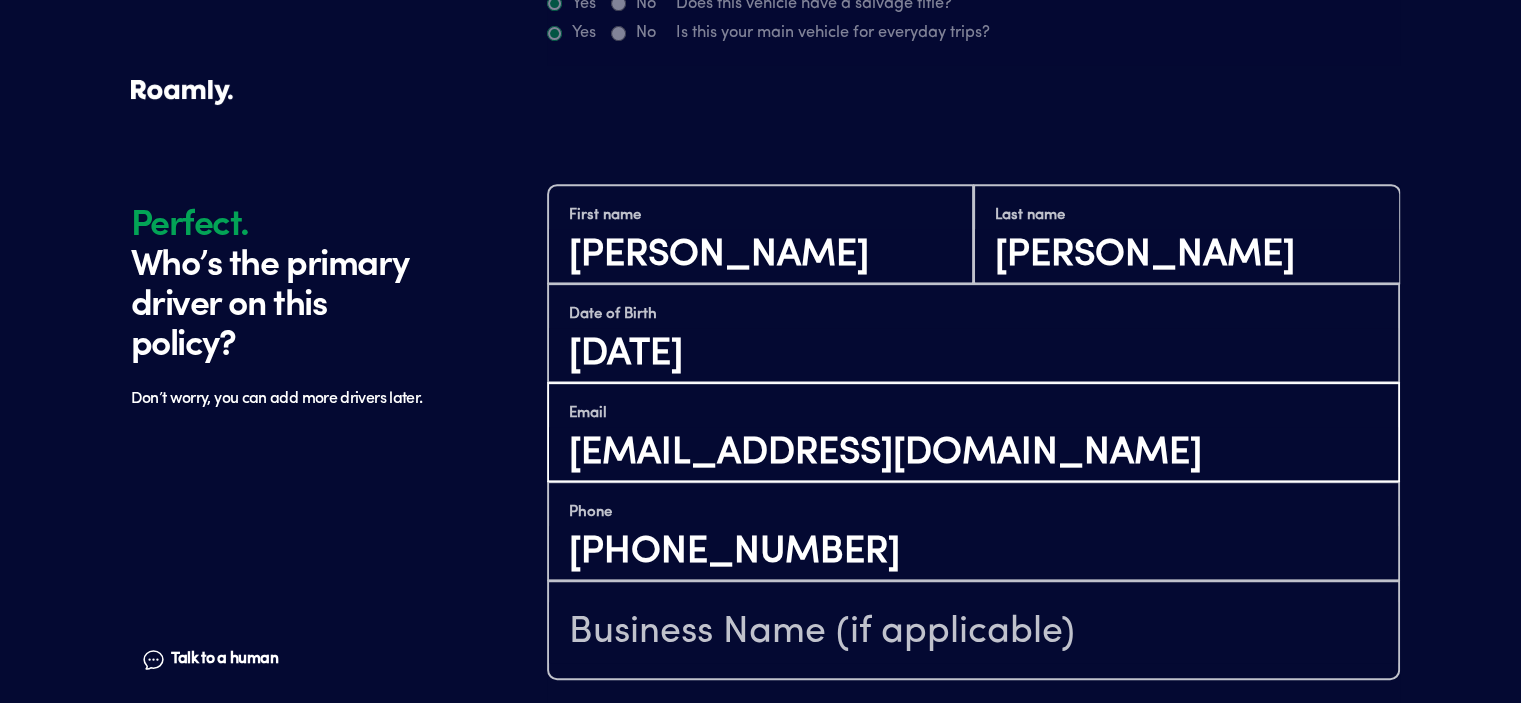 scroll, scrollTop: 0, scrollLeft: 0, axis: both 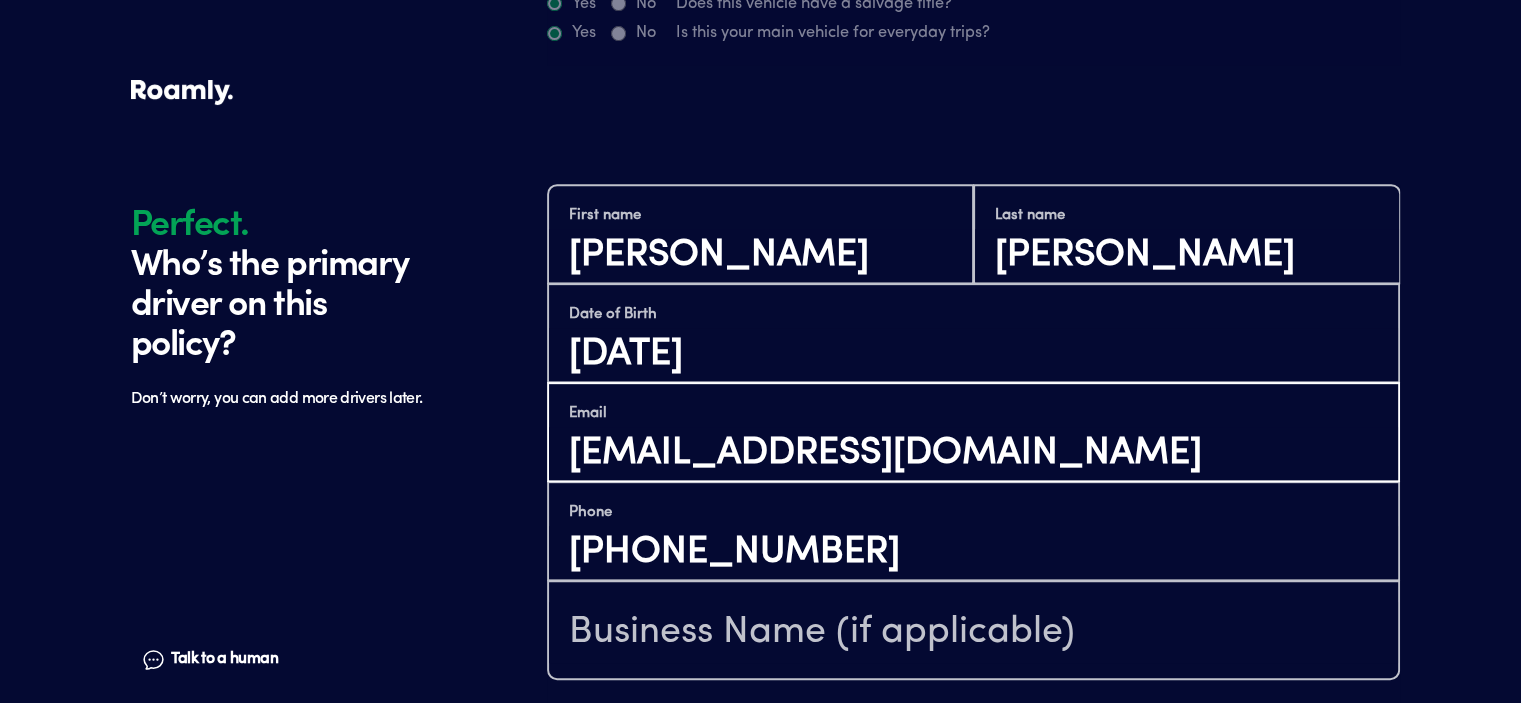 type on "[EMAIL_ADDRESS][DOMAIN_NAME]" 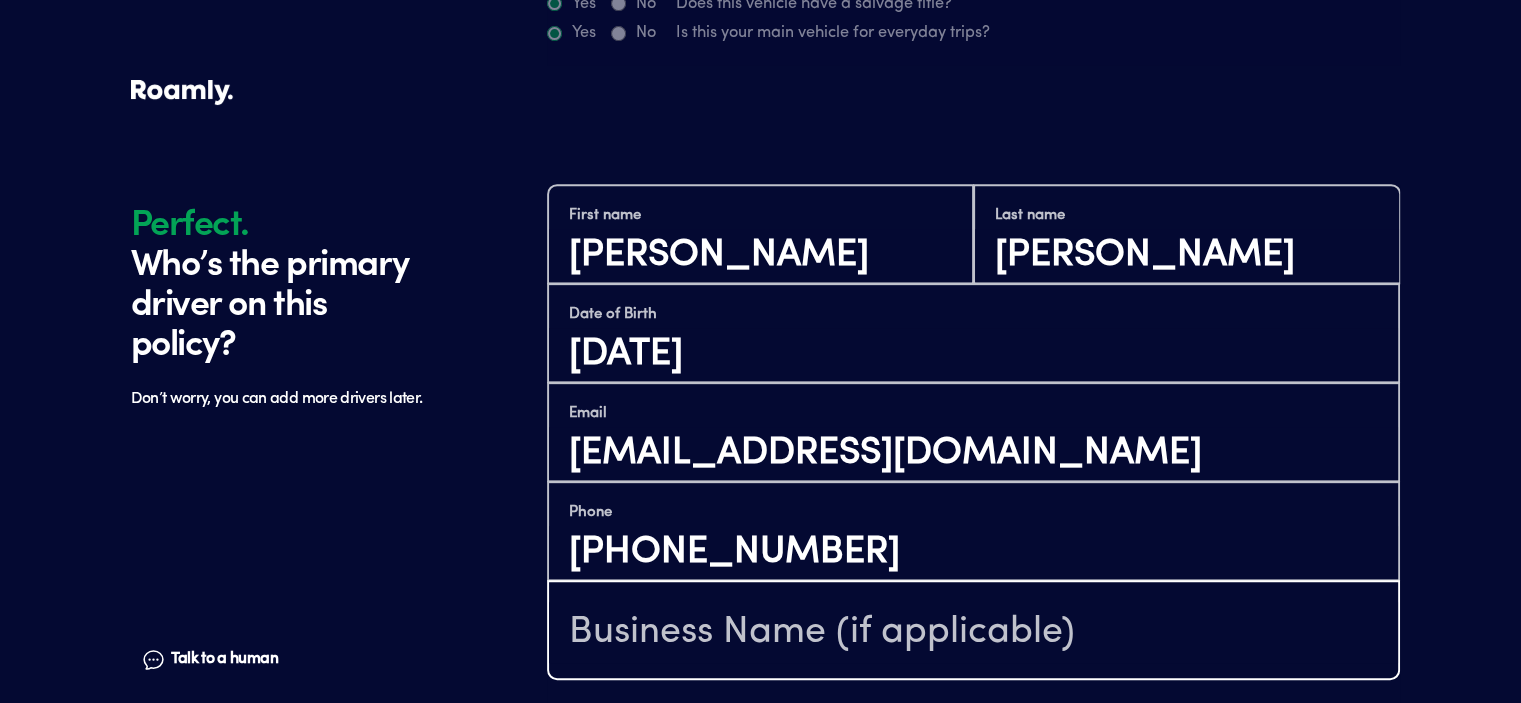 click at bounding box center (973, 632) 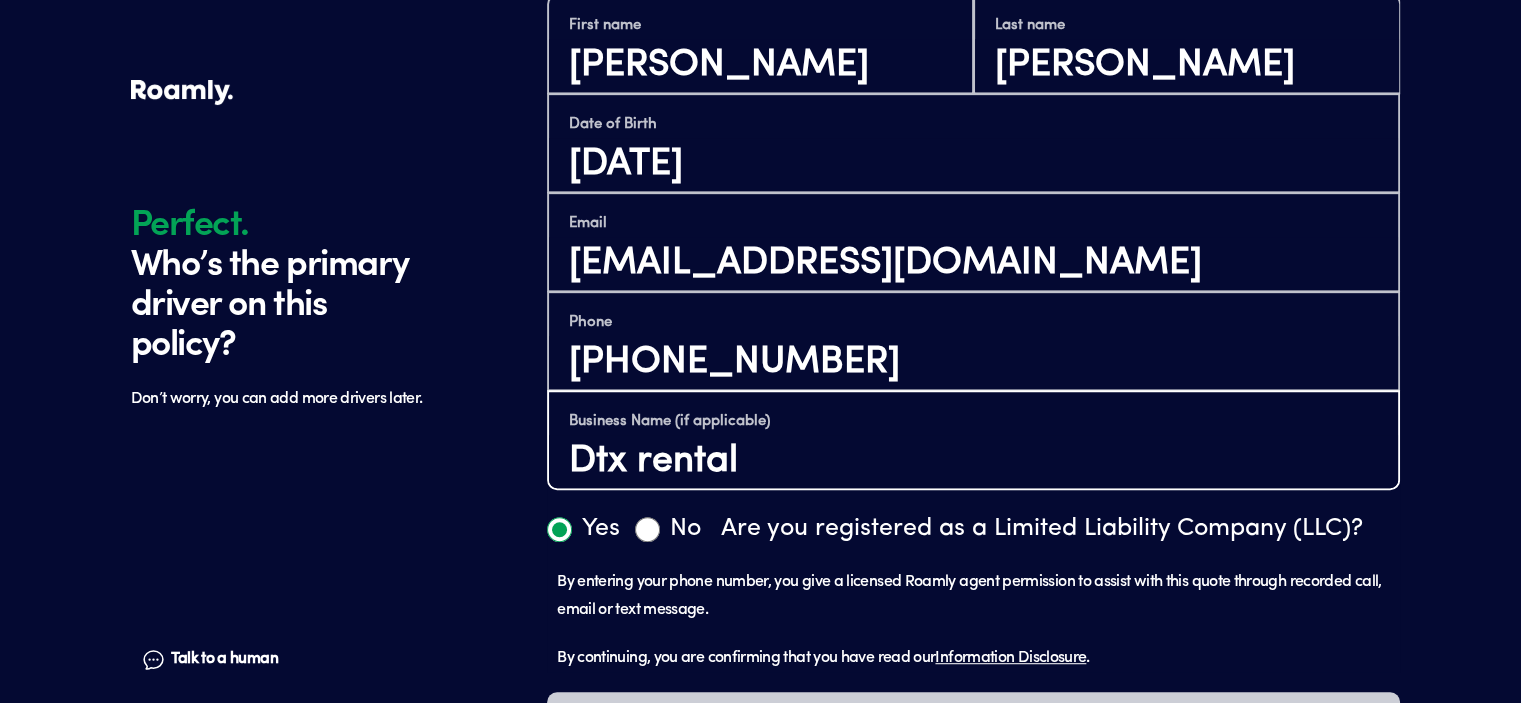 scroll, scrollTop: 1004, scrollLeft: 0, axis: vertical 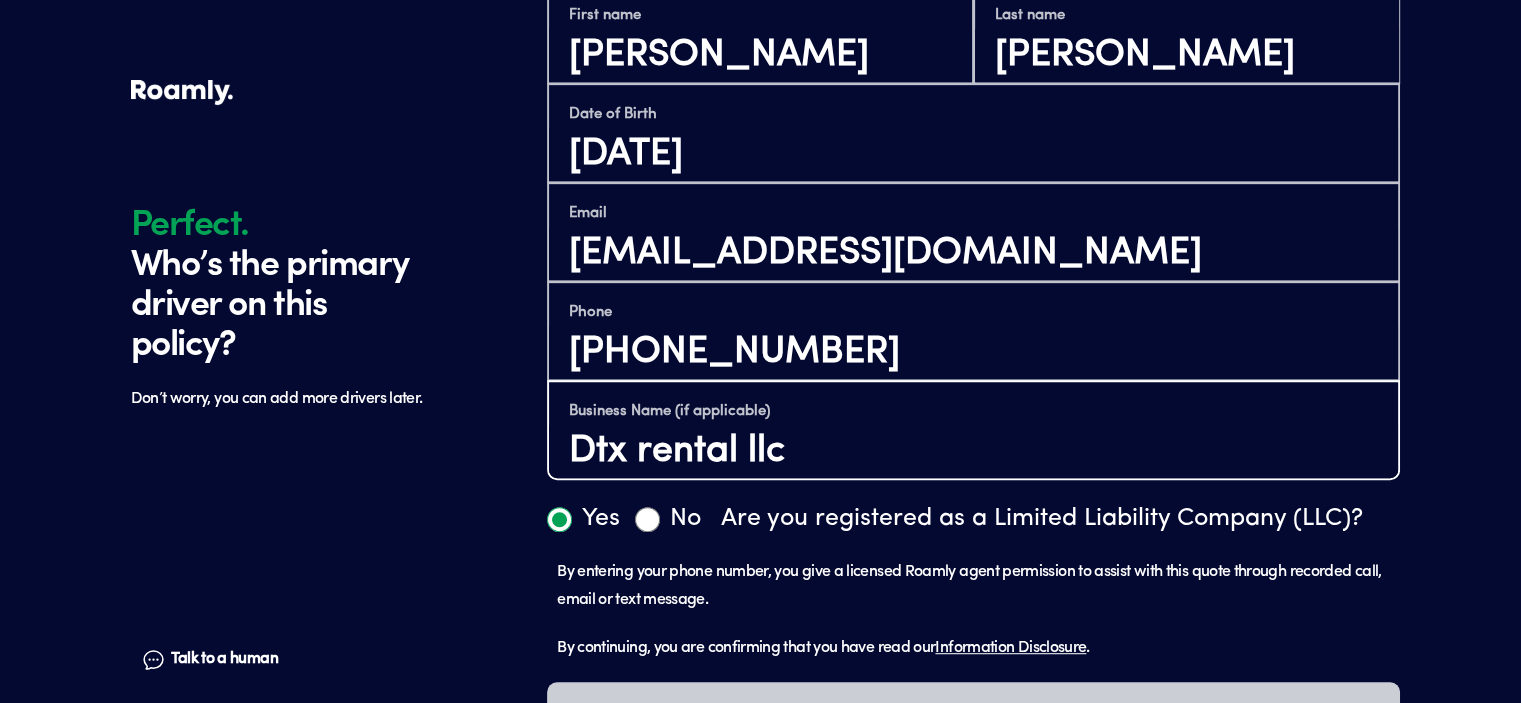 type on "Dtx rental llc" 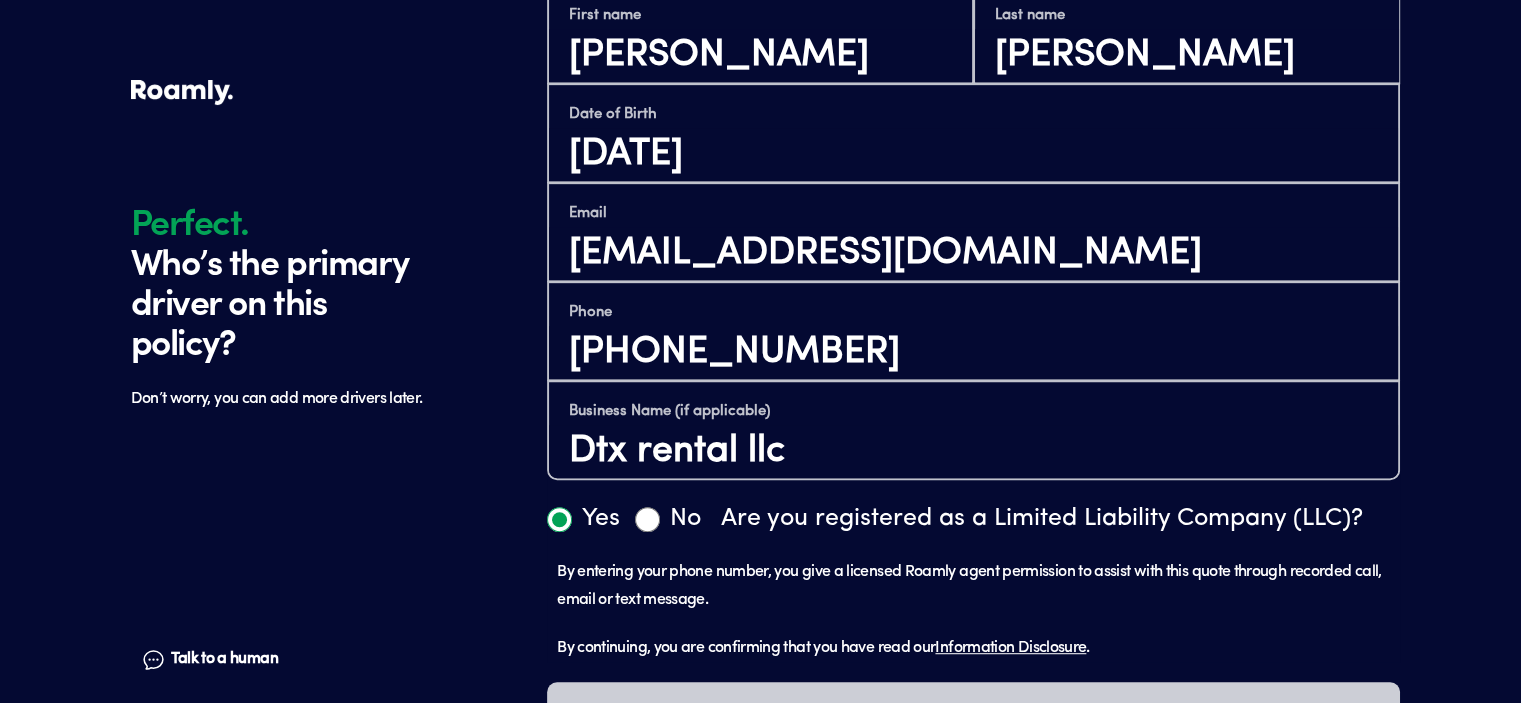 click on "Perfect. Who’s the primary driver on this policy? Don’t worry, you can add more drivers later. Talk to a human Chat" at bounding box center (334, -105) 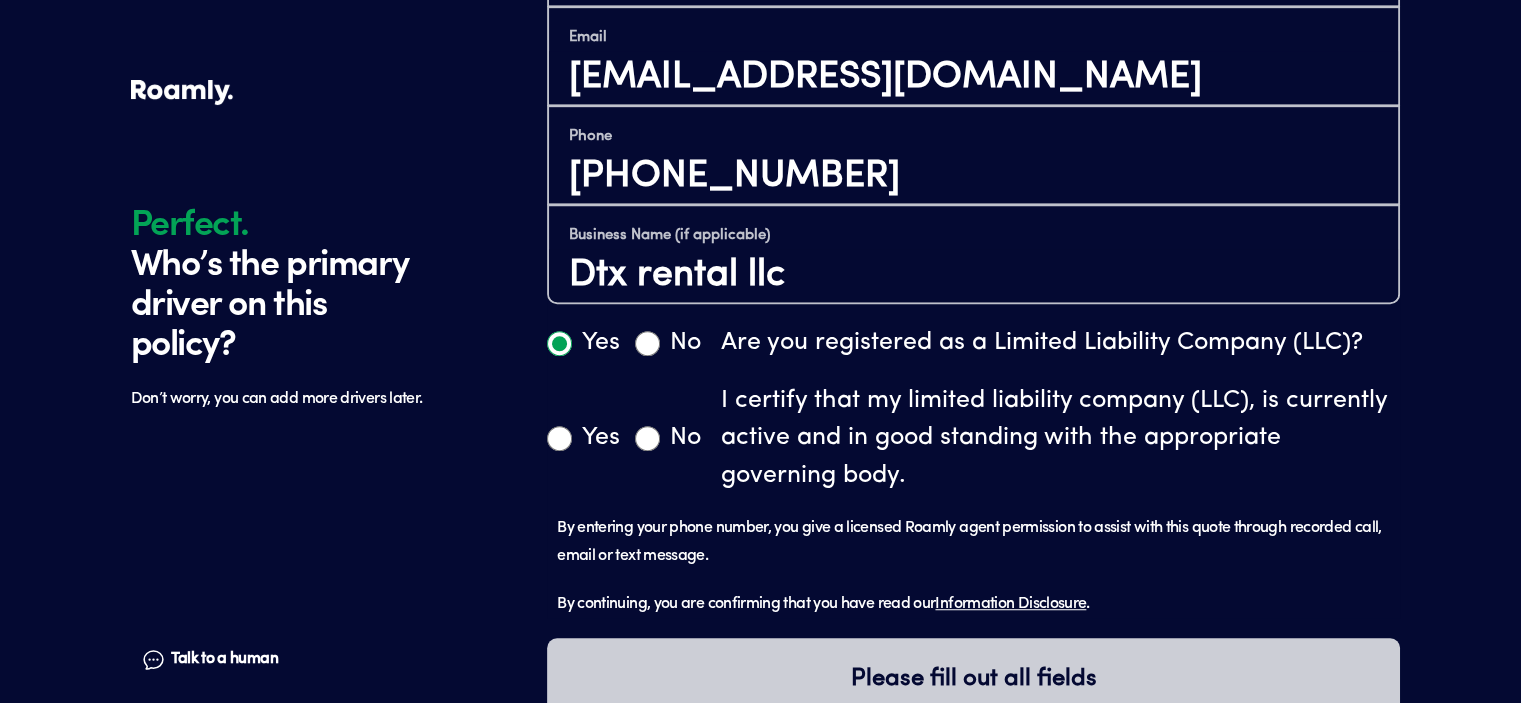 scroll, scrollTop: 1180, scrollLeft: 0, axis: vertical 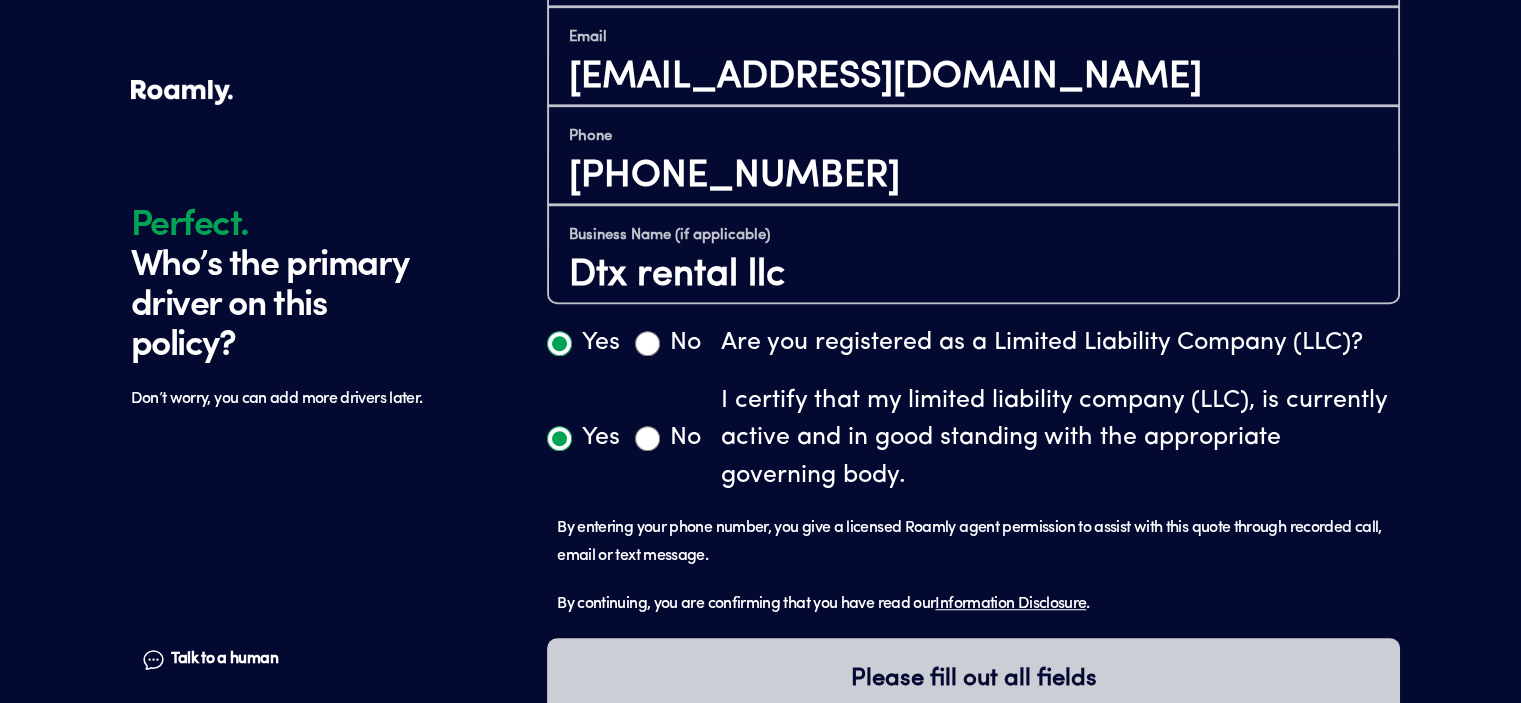 radio on "true" 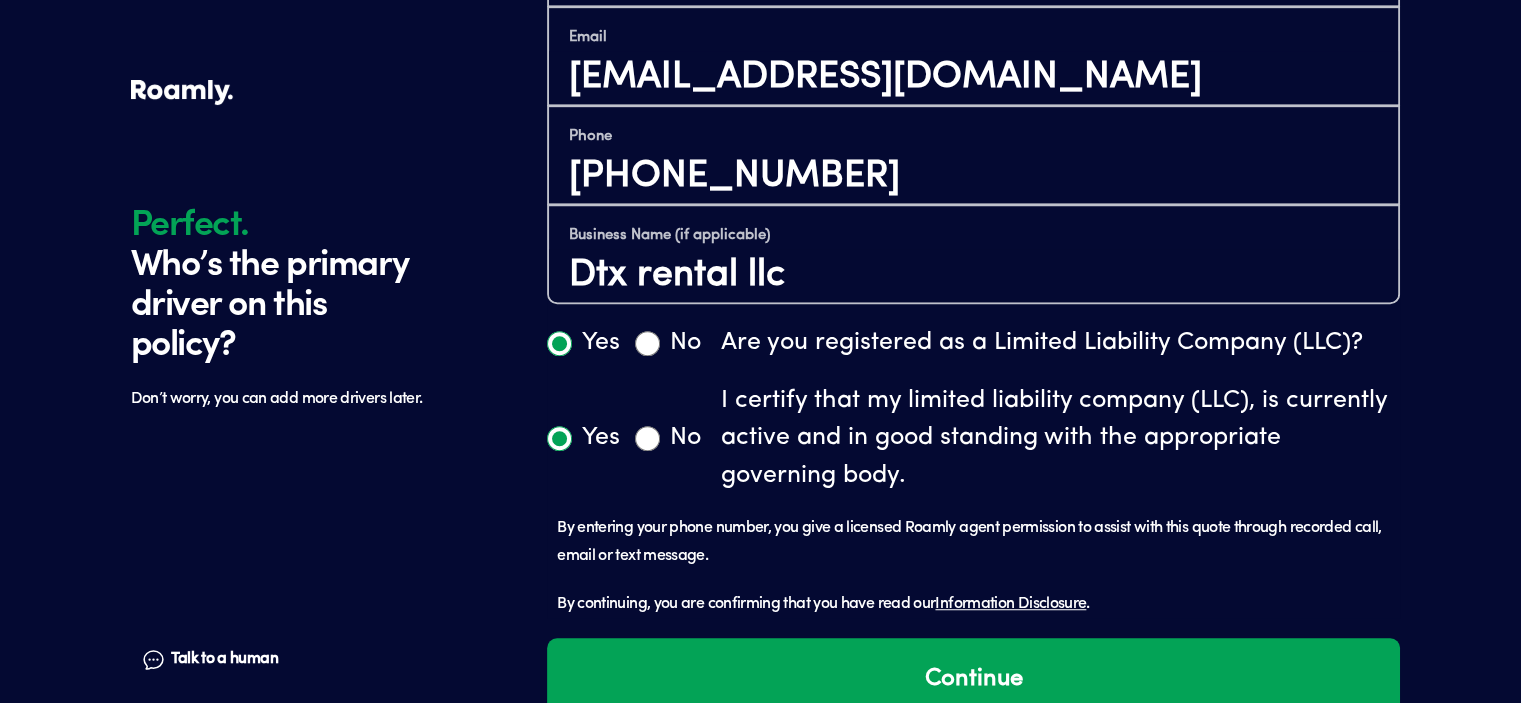 scroll, scrollTop: 1227, scrollLeft: 0, axis: vertical 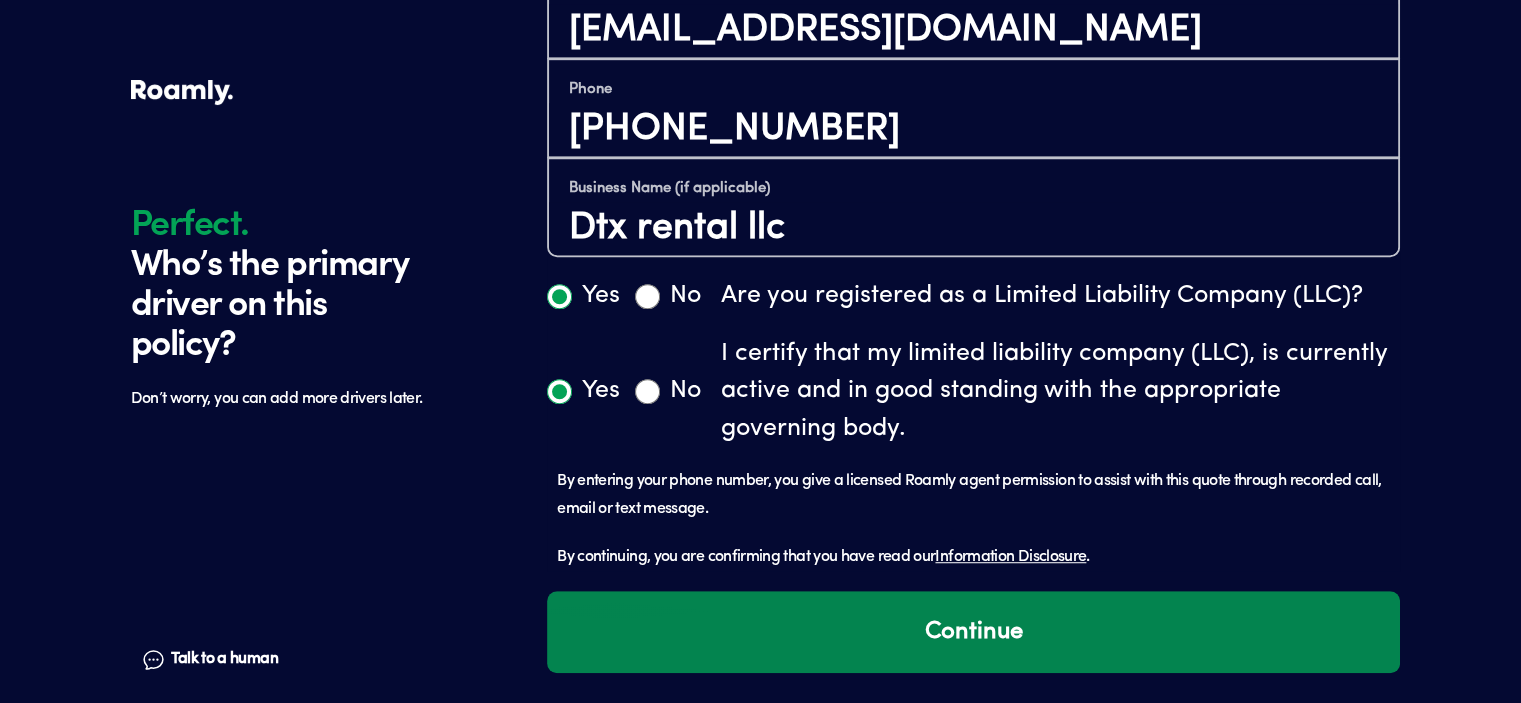 click on "Continue" at bounding box center (973, 632) 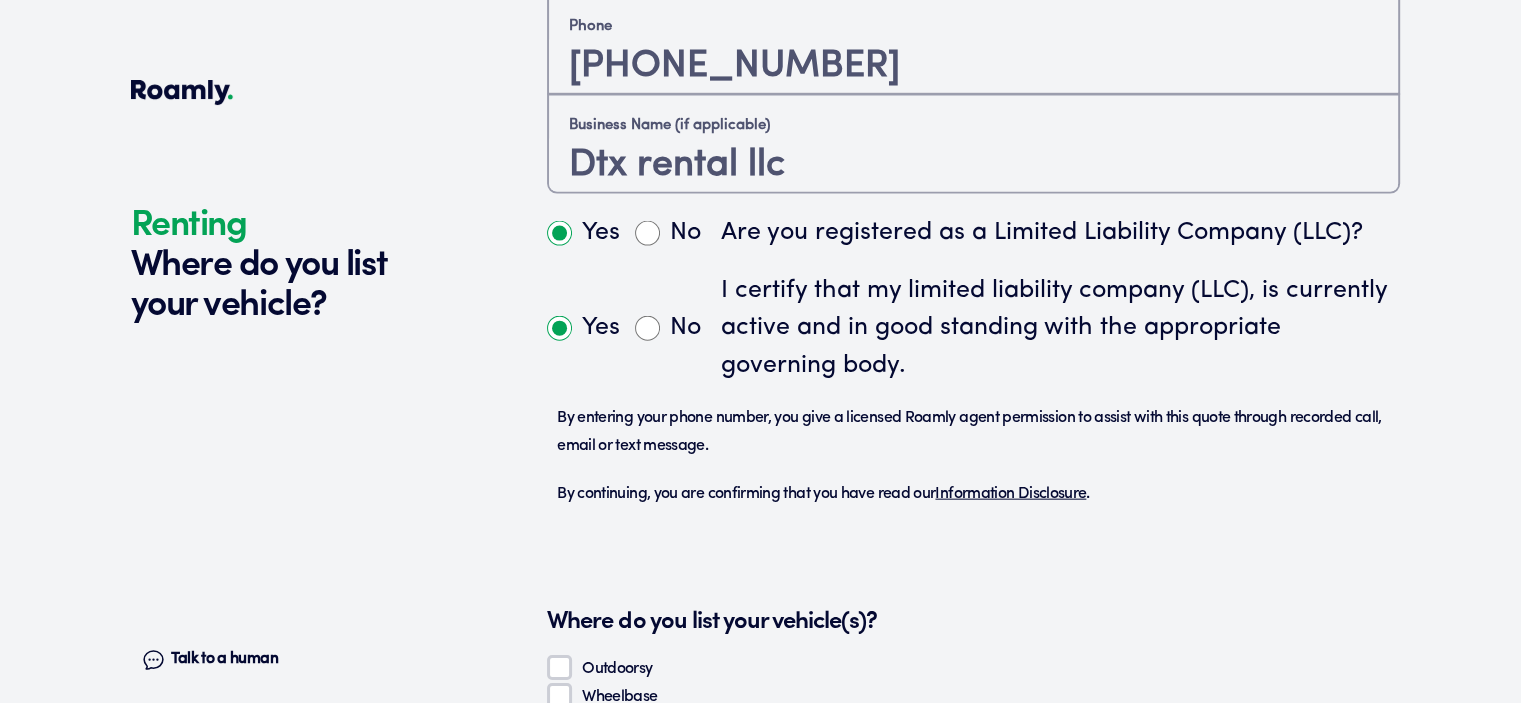 scroll, scrollTop: 1783, scrollLeft: 0, axis: vertical 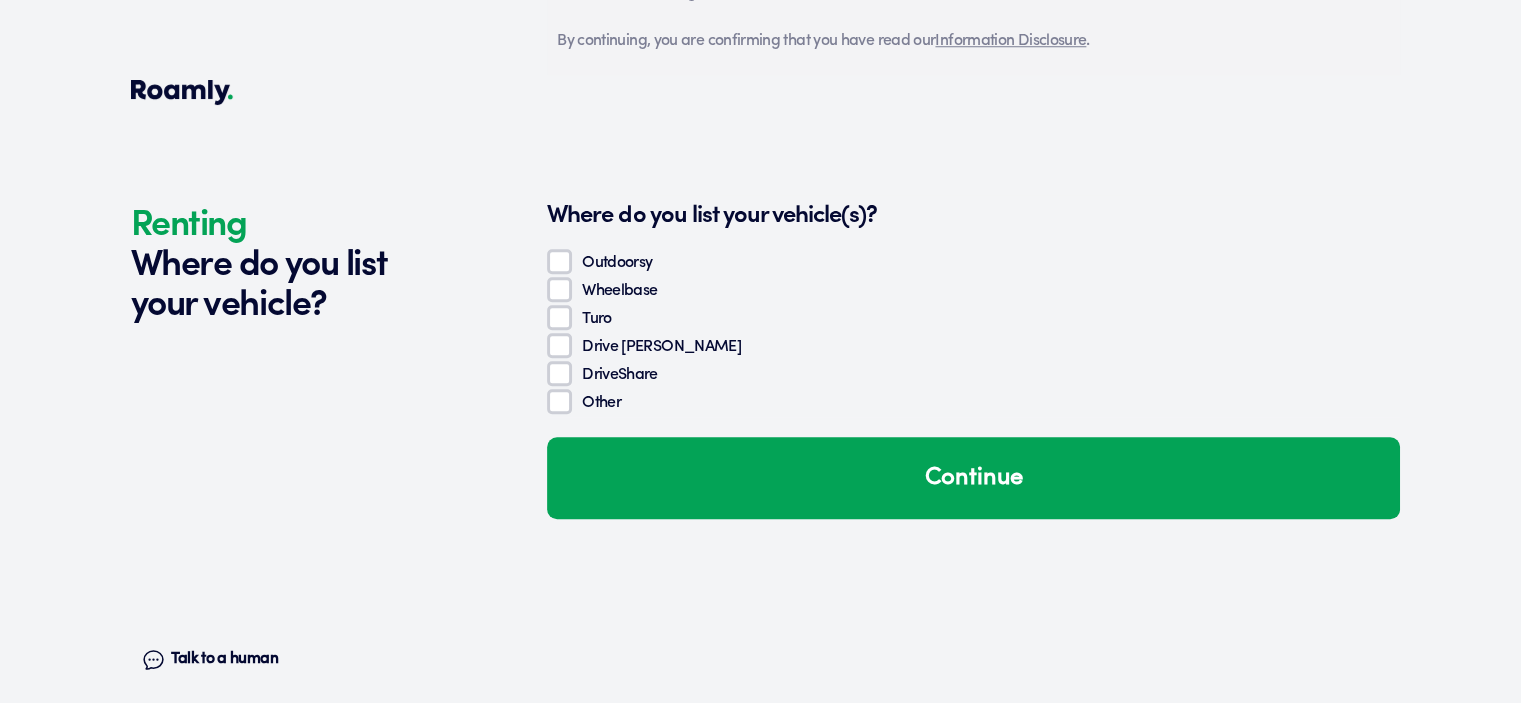 click on "Turo" at bounding box center [559, 317] 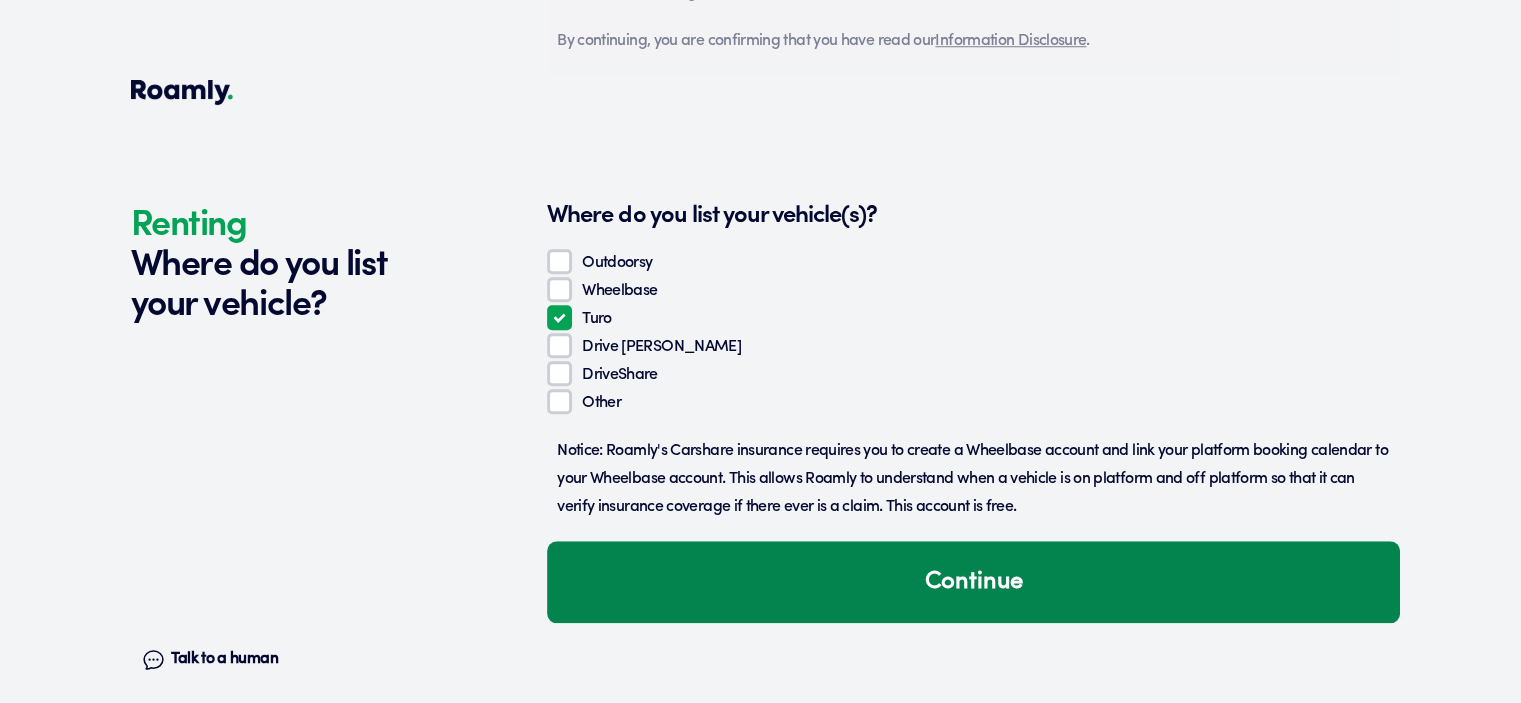click on "Continue" at bounding box center (973, 582) 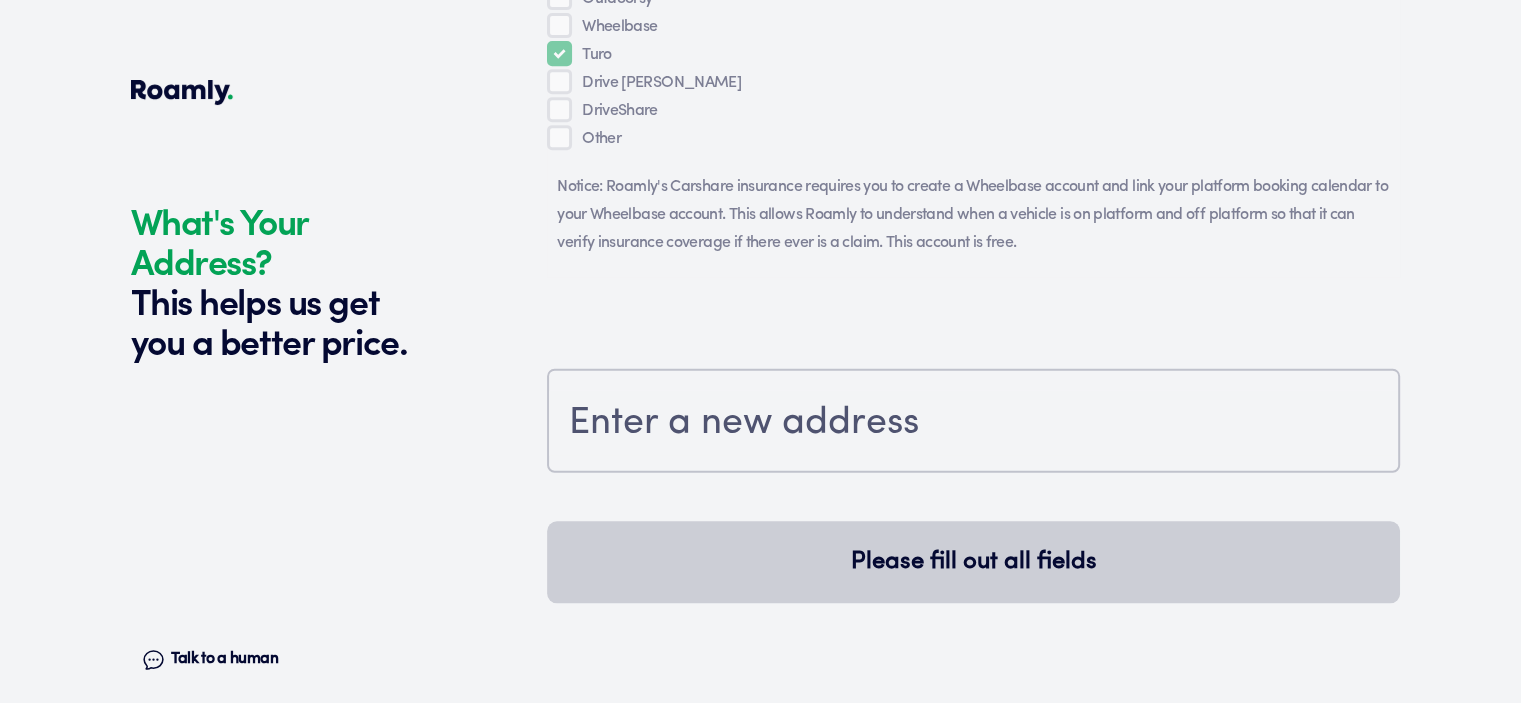 scroll, scrollTop: 2289, scrollLeft: 0, axis: vertical 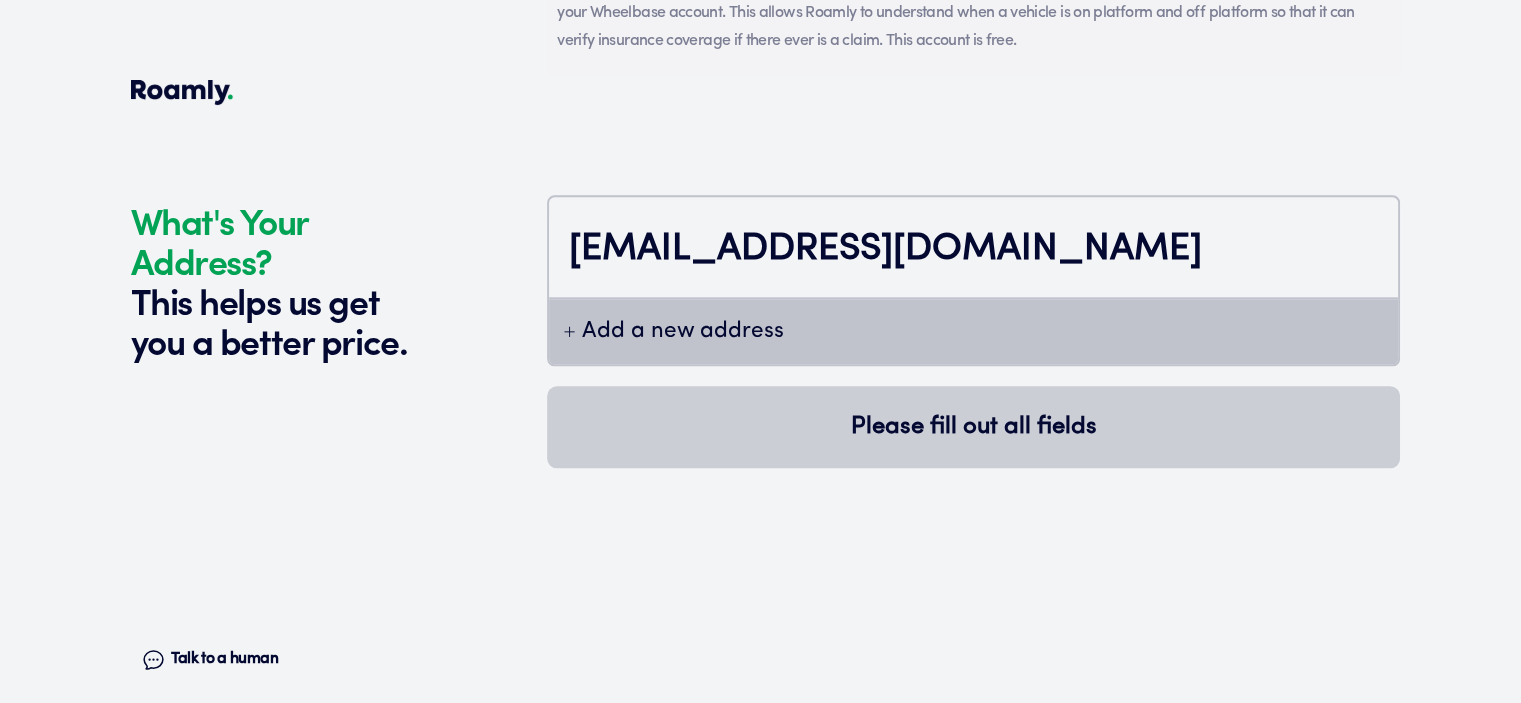 type on "[EMAIL_ADDRESS][DOMAIN_NAME]" 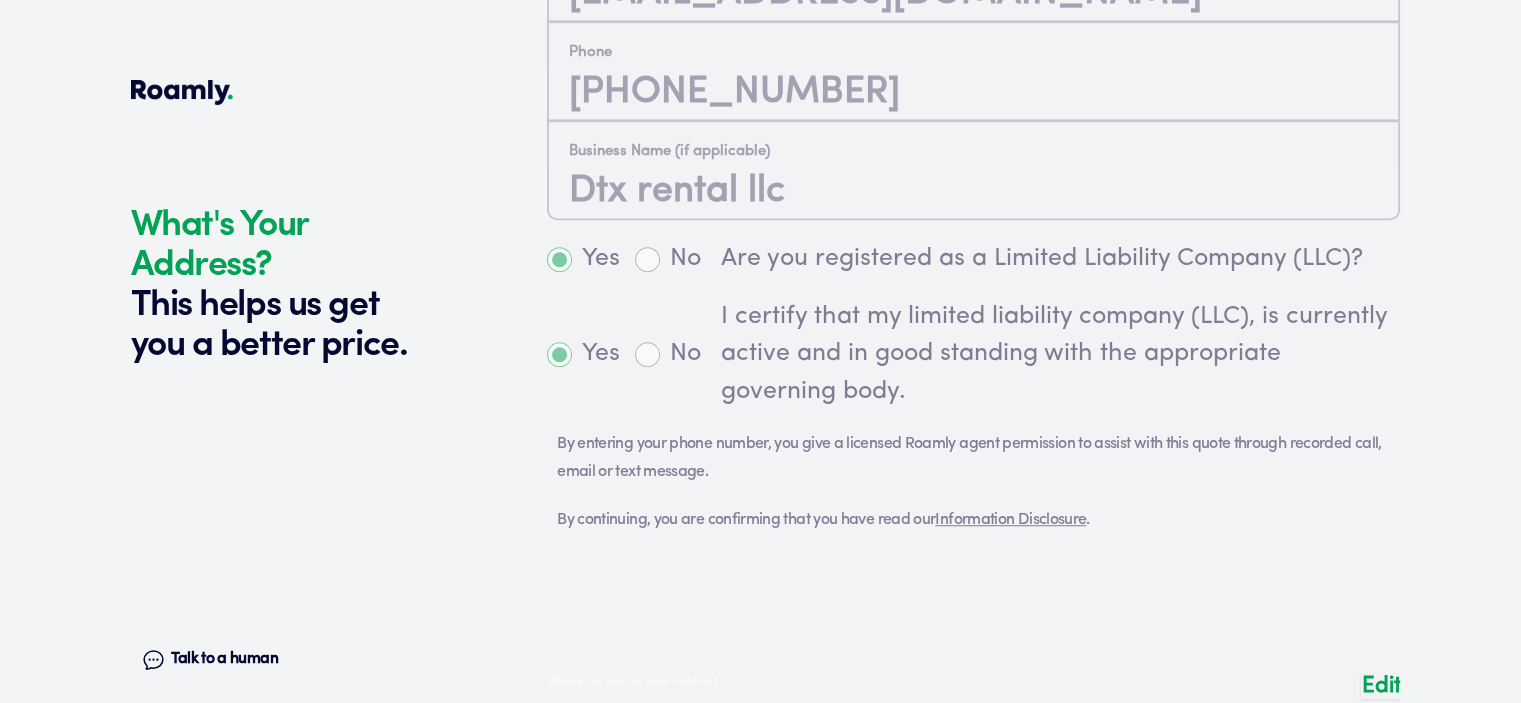 scroll, scrollTop: 1293, scrollLeft: 0, axis: vertical 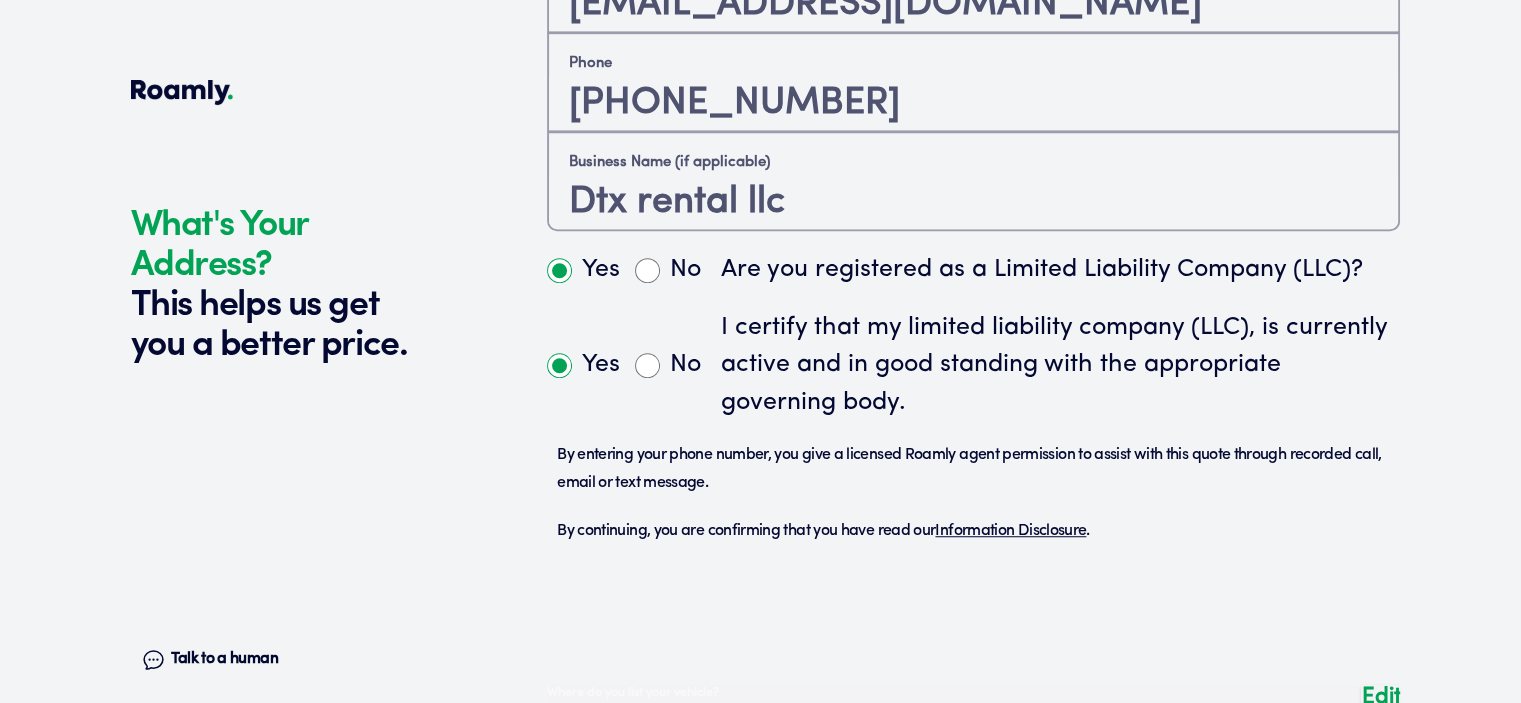 click at bounding box center (973, 130) 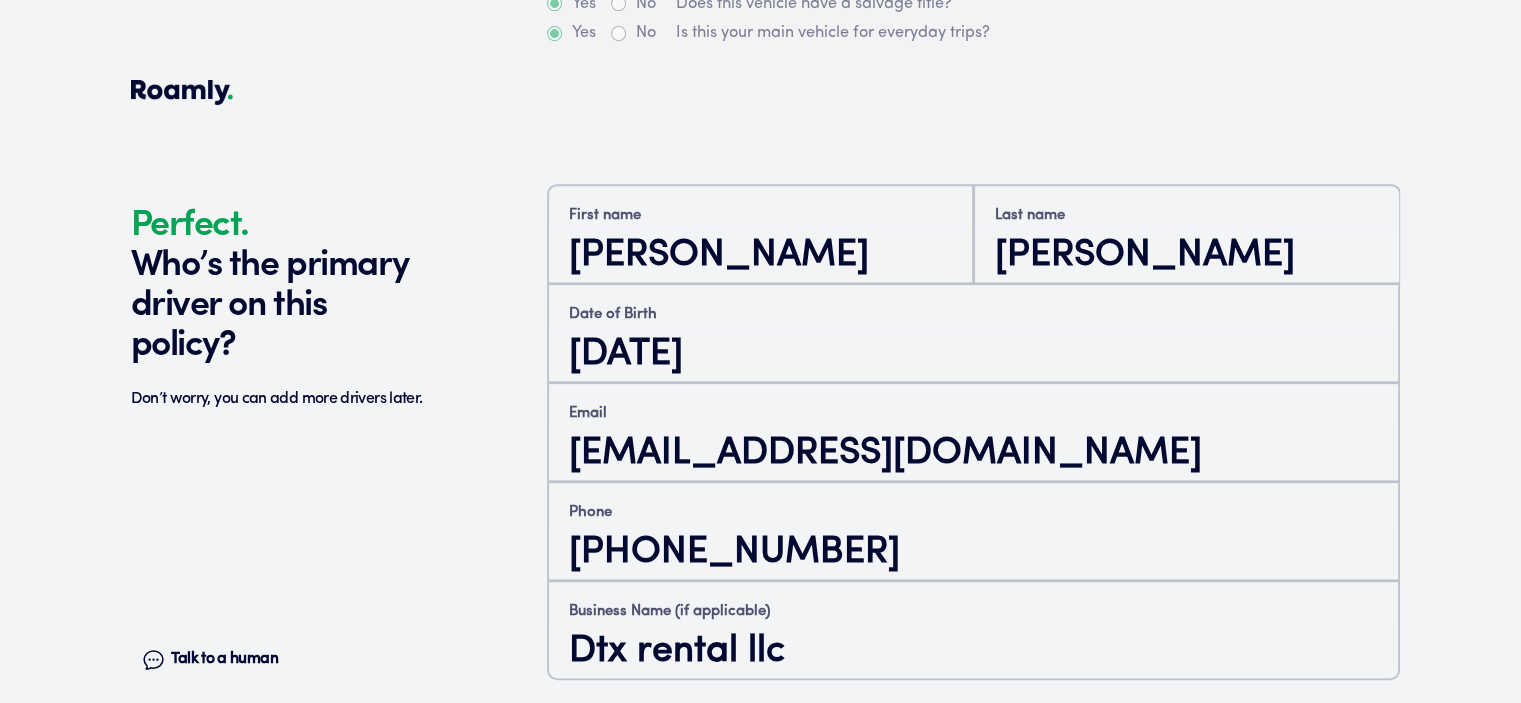 scroll, scrollTop: 962, scrollLeft: 0, axis: vertical 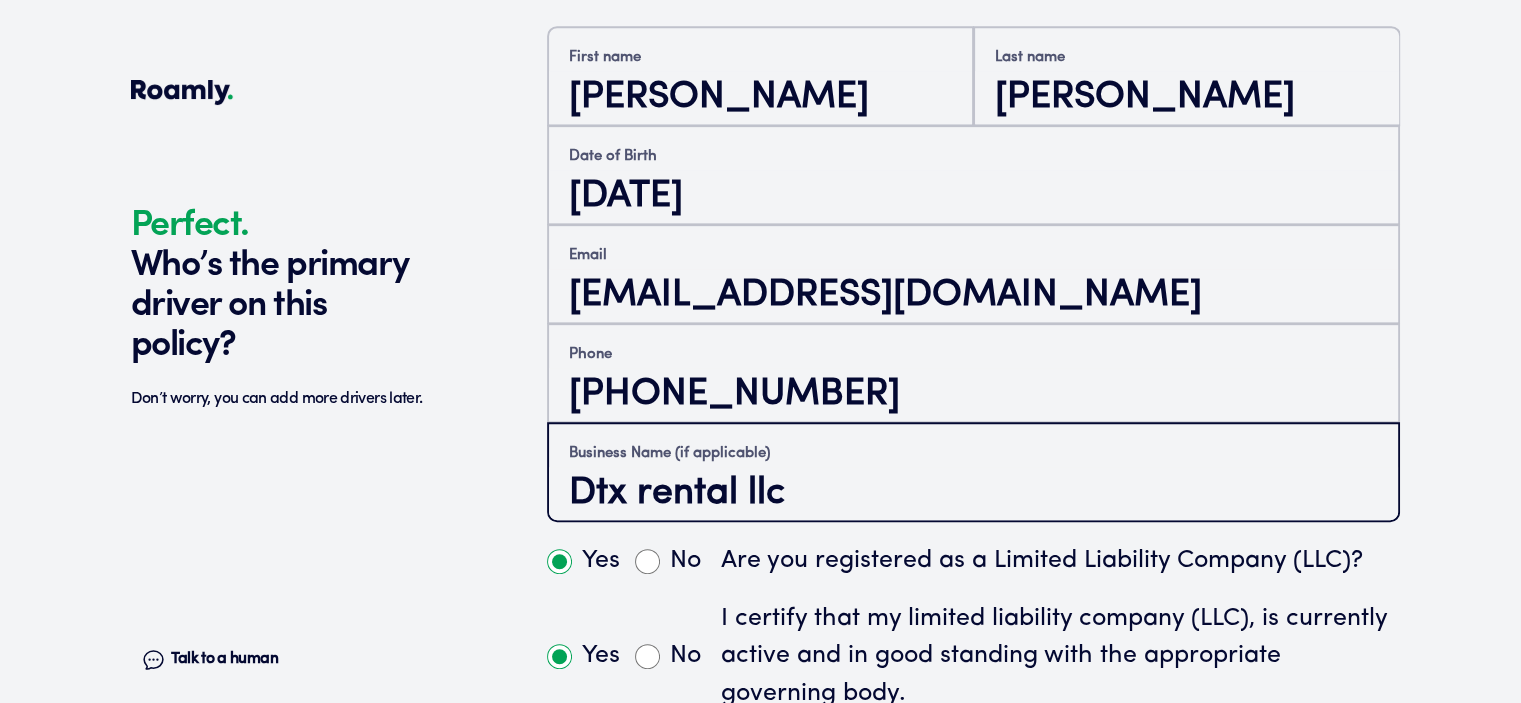 click on "Dtx rental llc" at bounding box center (973, 494) 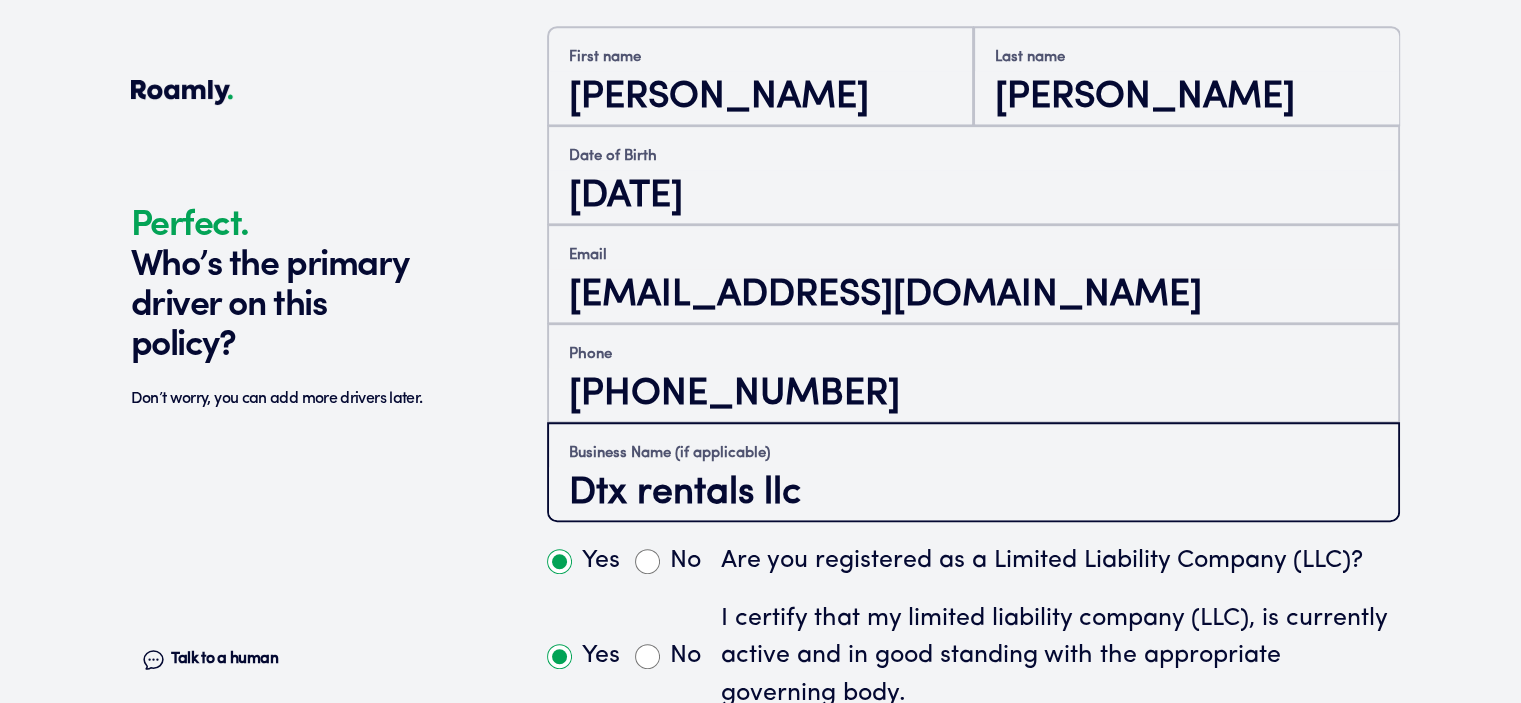 scroll, scrollTop: 1227, scrollLeft: 0, axis: vertical 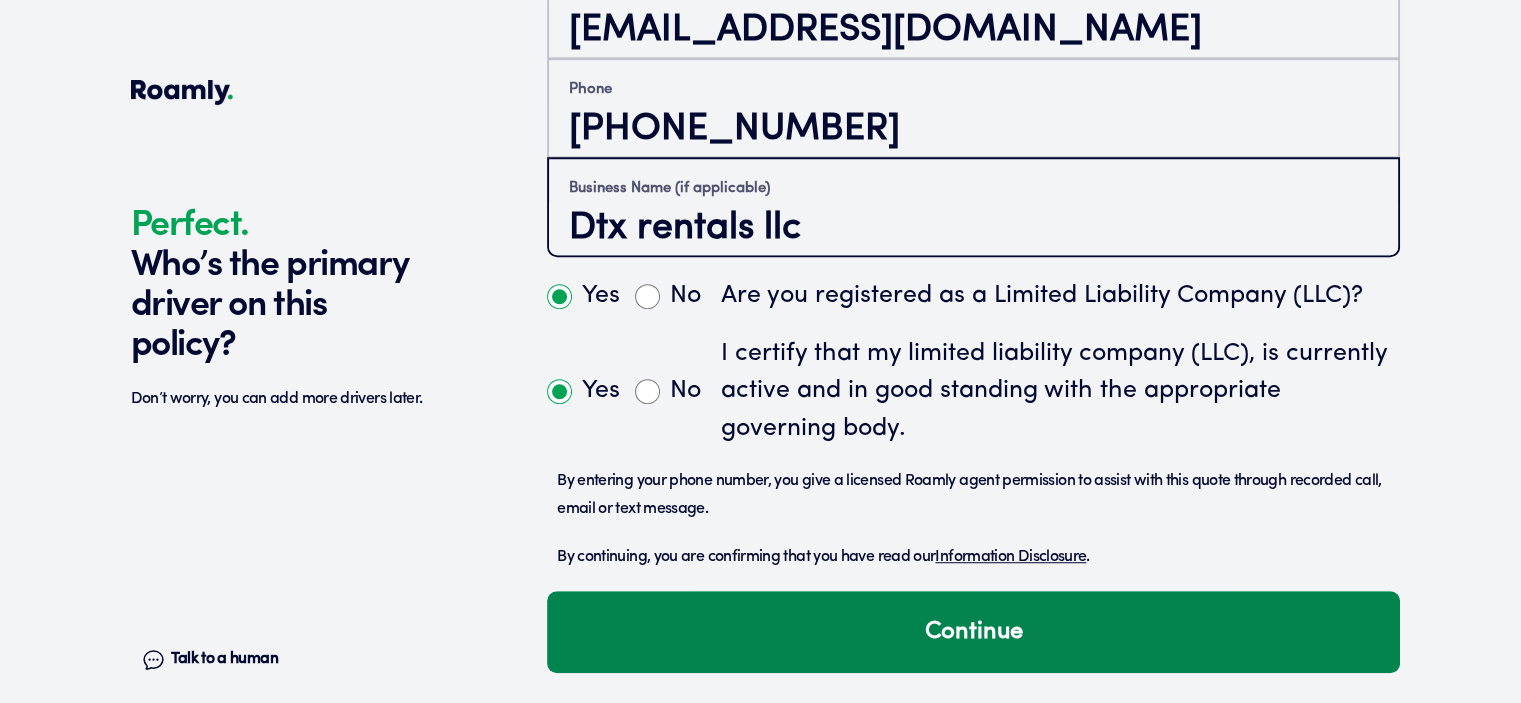 type on "Dtx rentals llc" 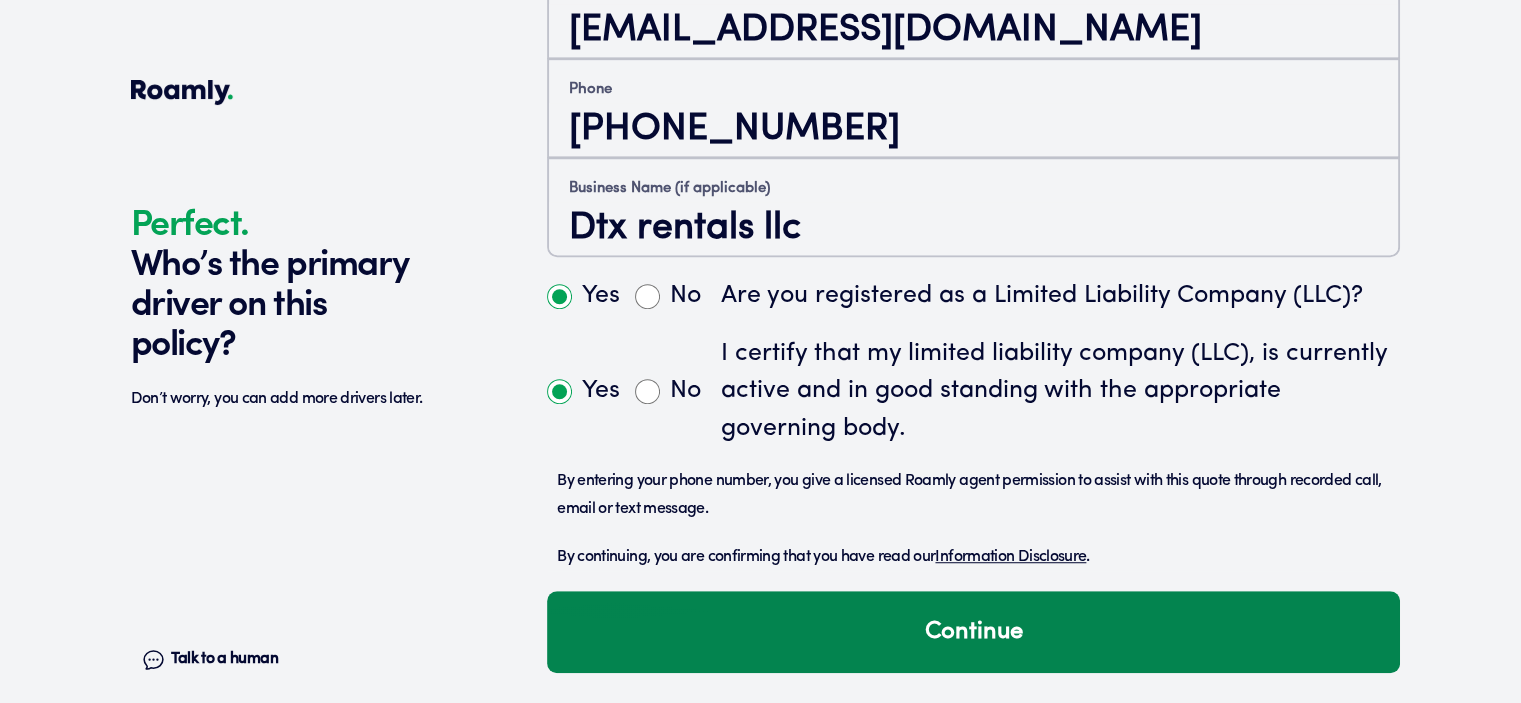 click on "Continue" at bounding box center (973, 632) 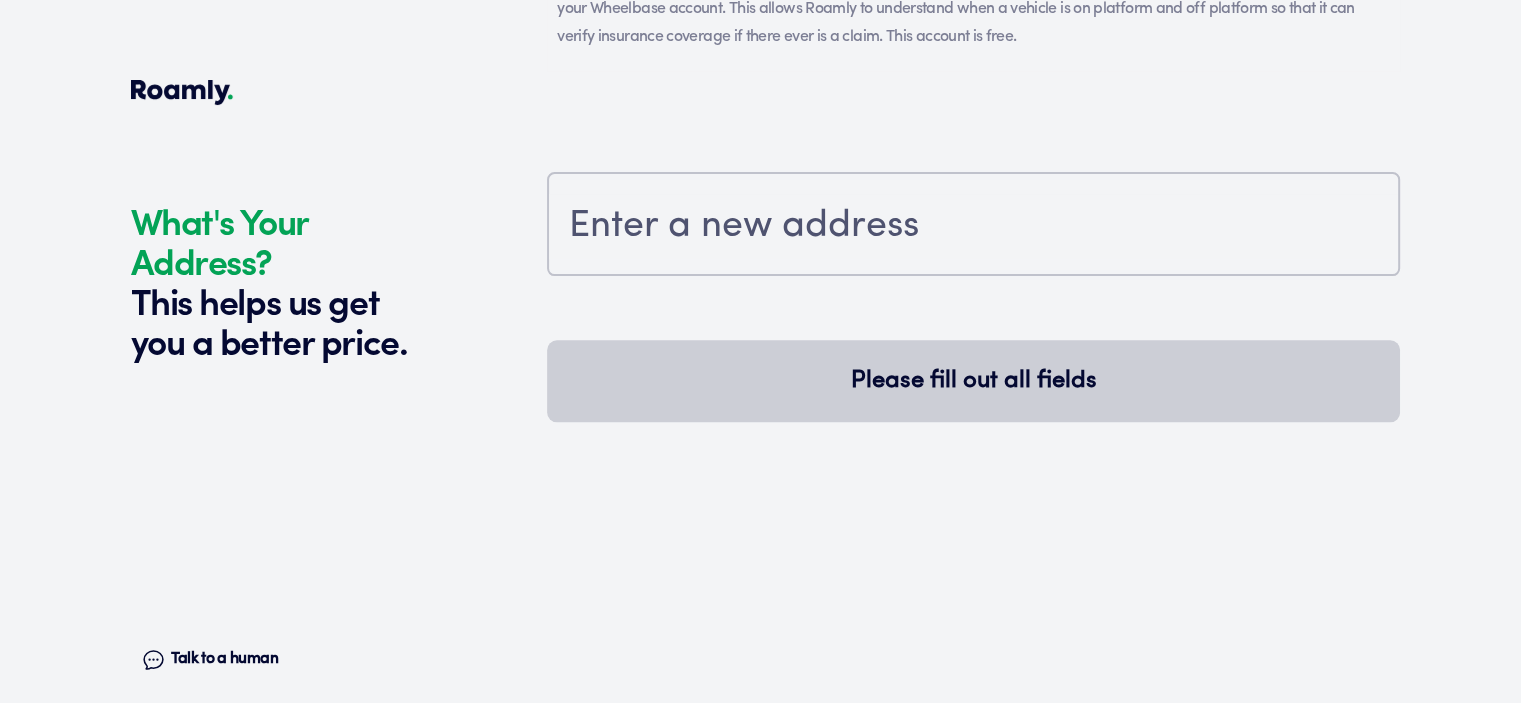scroll, scrollTop: 2289, scrollLeft: 0, axis: vertical 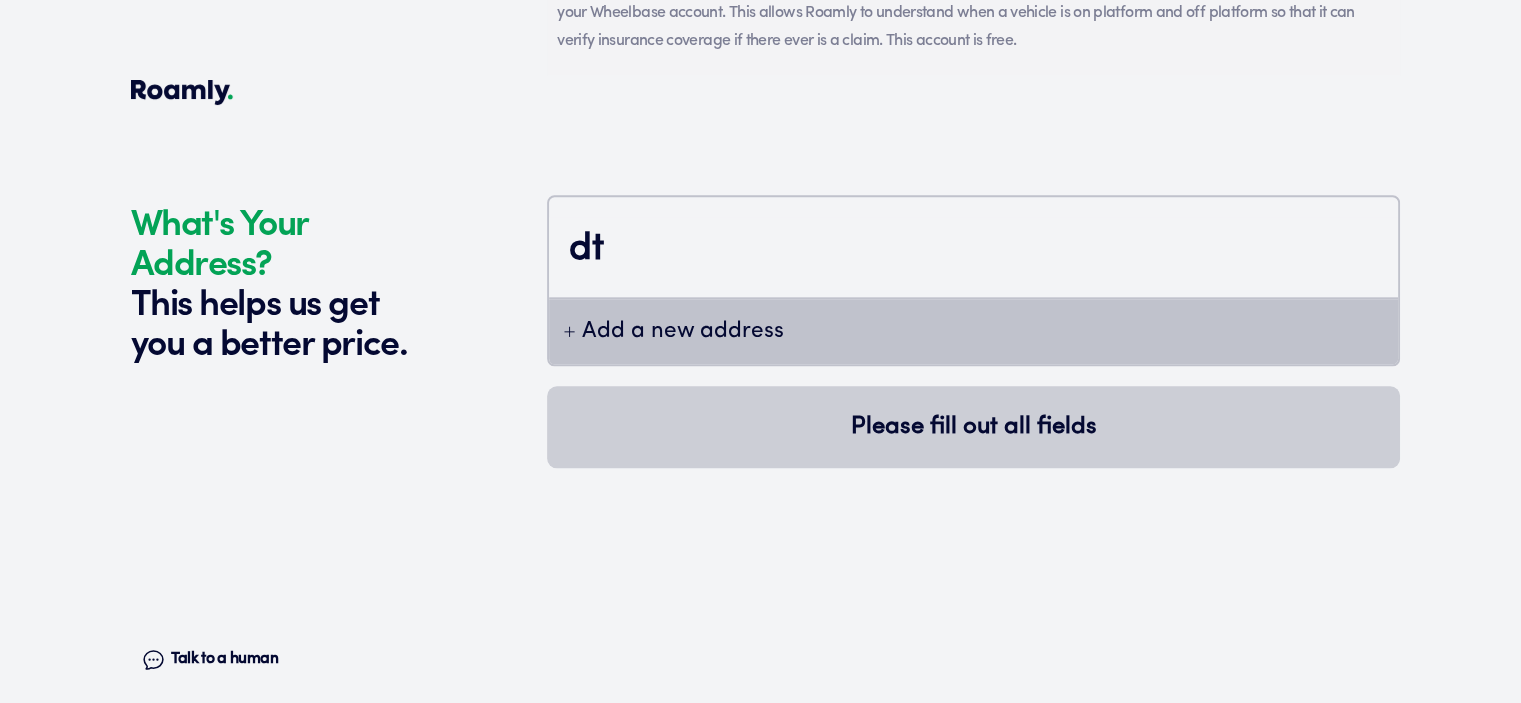 type on "d" 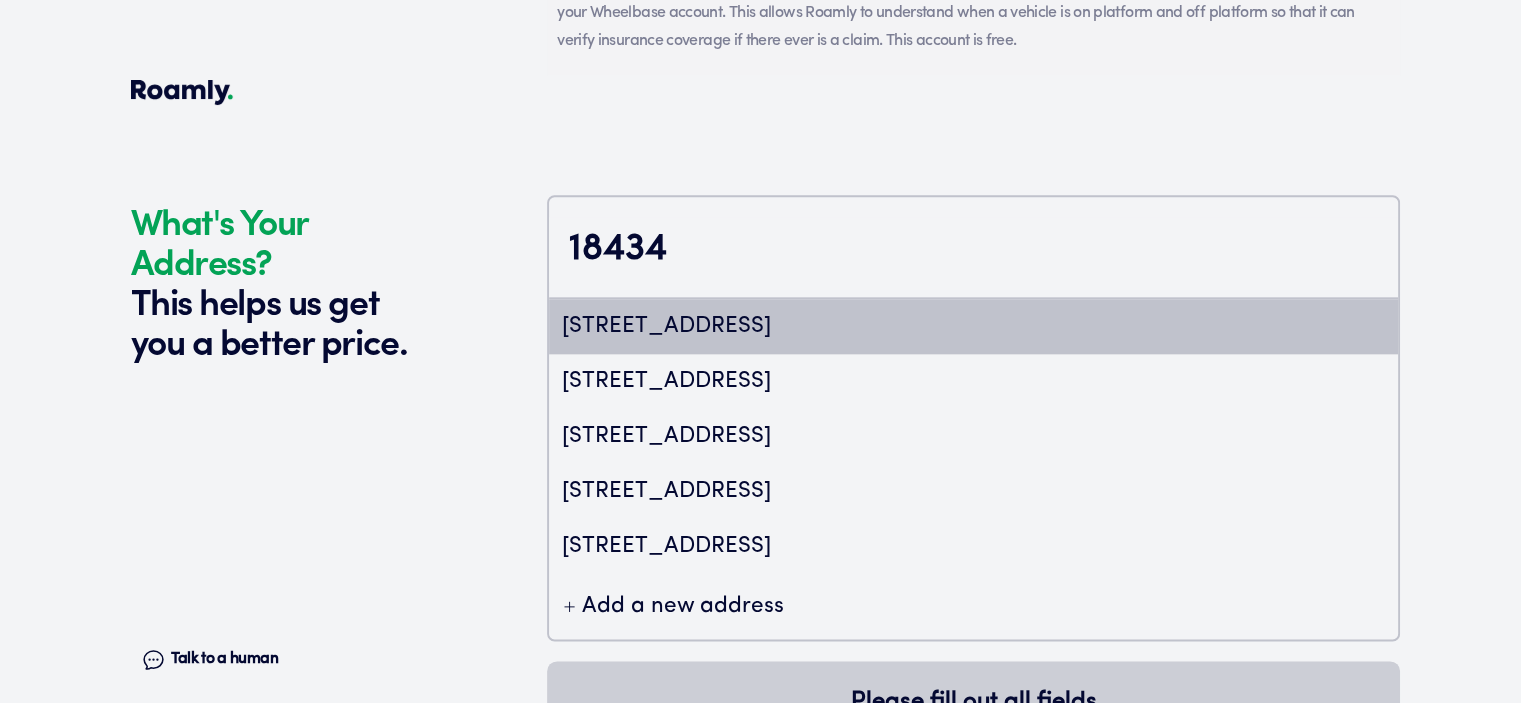 type on "ChIJH7YFoiVvK4cRQWIB8WxOMHo" 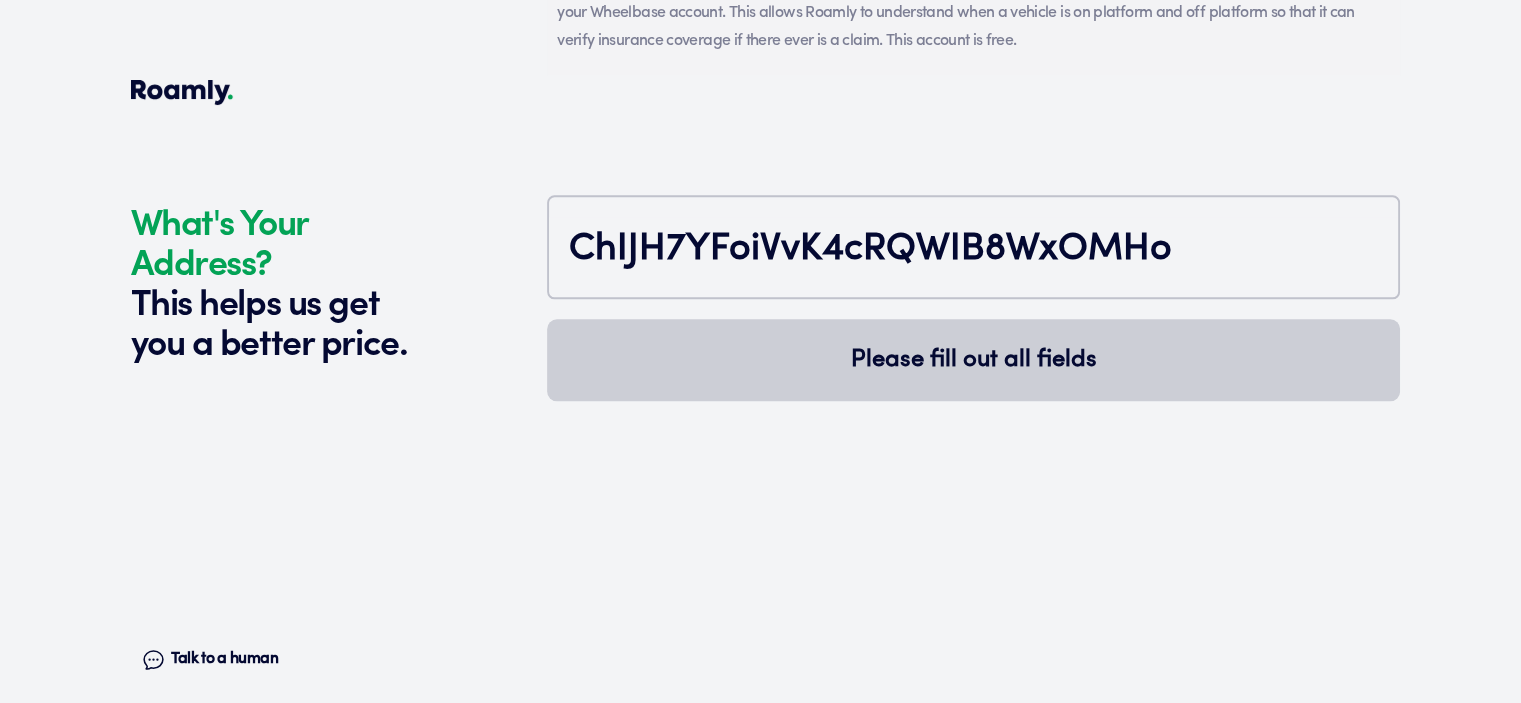 click on "What's Your Address? This helps us get you a better price." at bounding box center (301, 292) 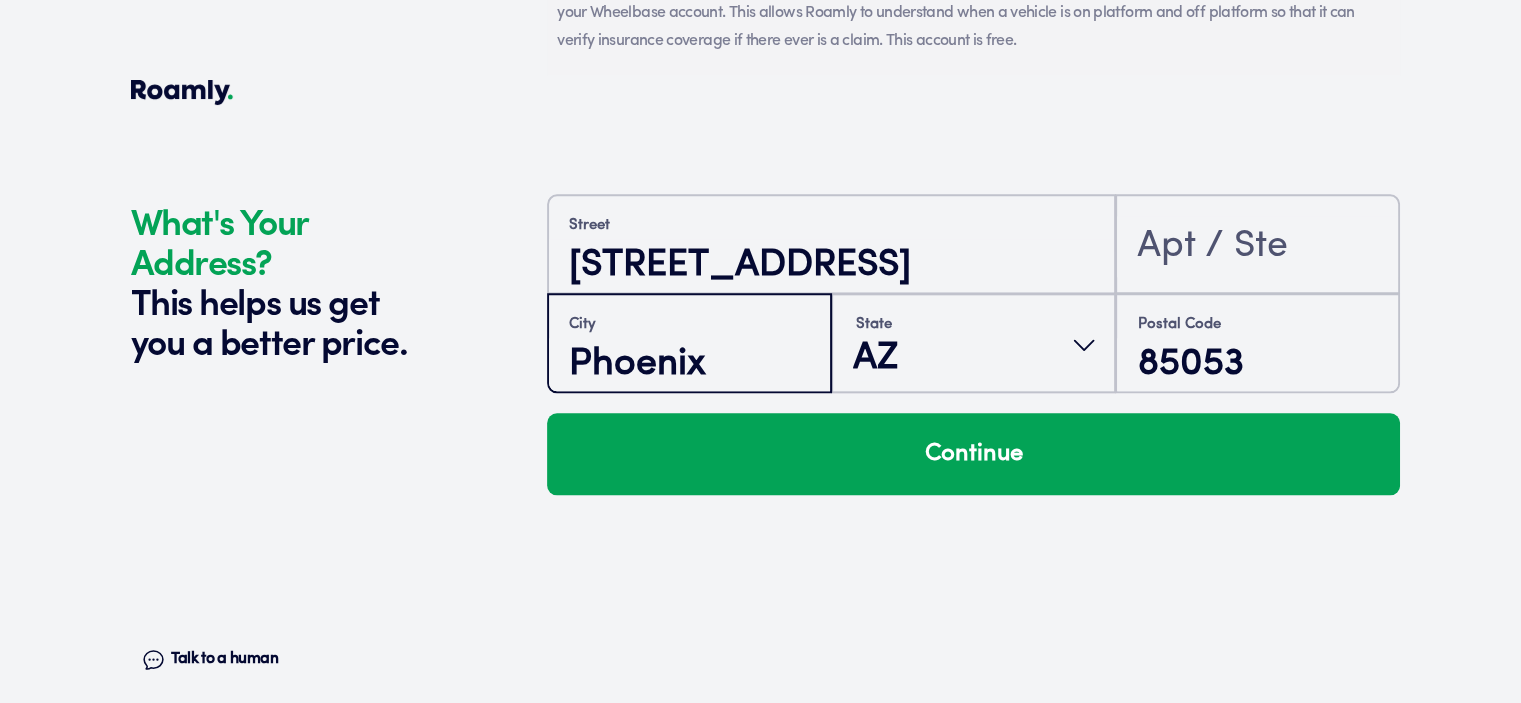 click on "Phoenix" at bounding box center (689, 365) 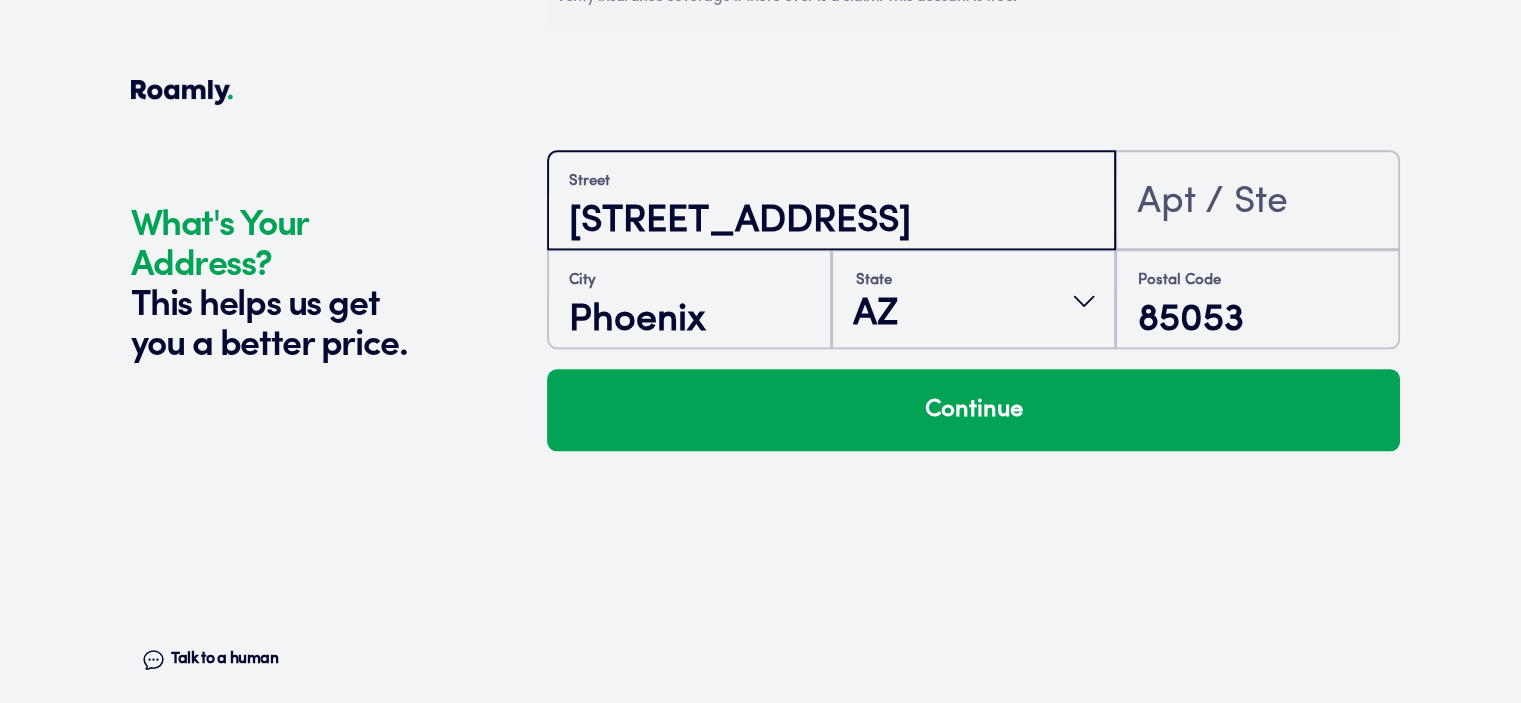 click on "[STREET_ADDRESS]" at bounding box center [831, 222] 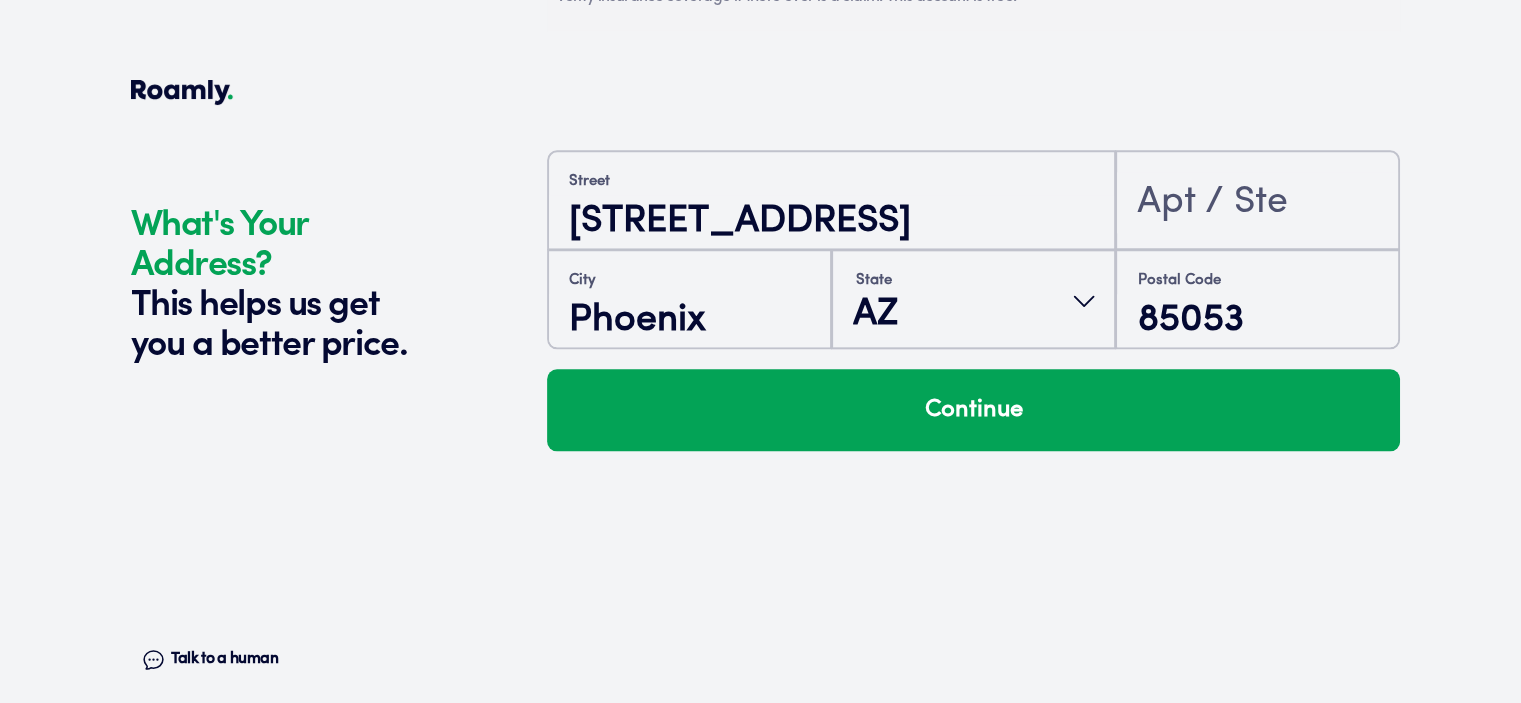 drag, startPoint x: 974, startPoint y: 184, endPoint x: 812, endPoint y: 205, distance: 163.35544 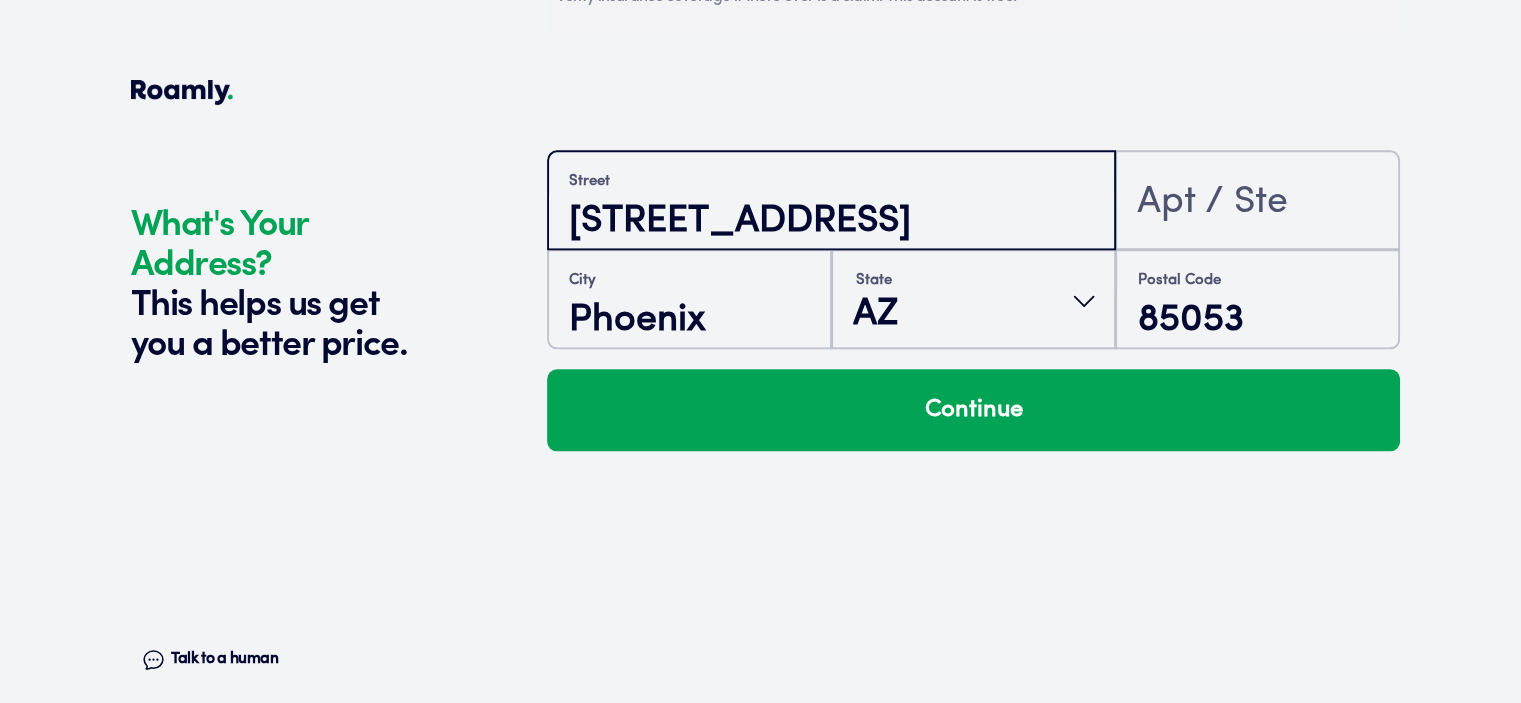 scroll, scrollTop: 0, scrollLeft: 0, axis: both 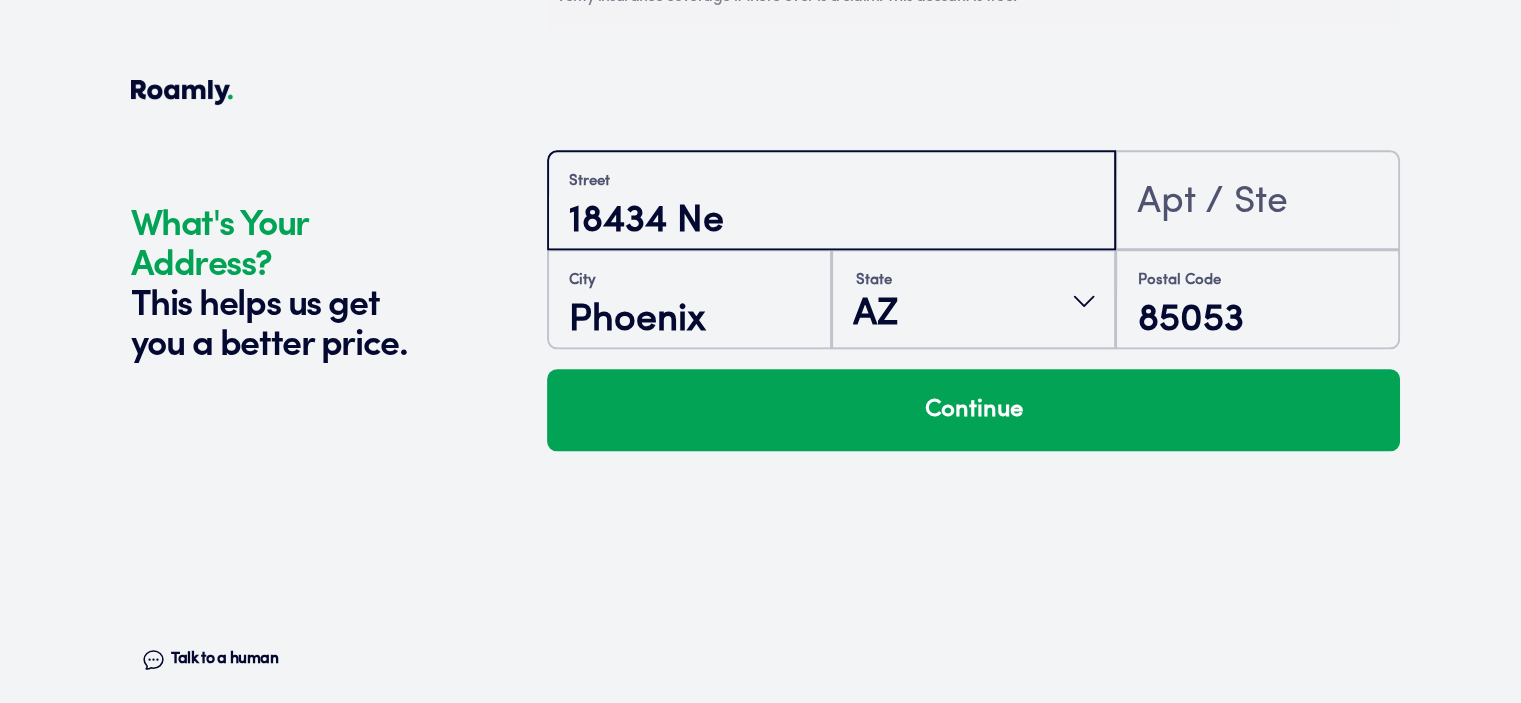 click on "18434 Ne" at bounding box center [831, 222] 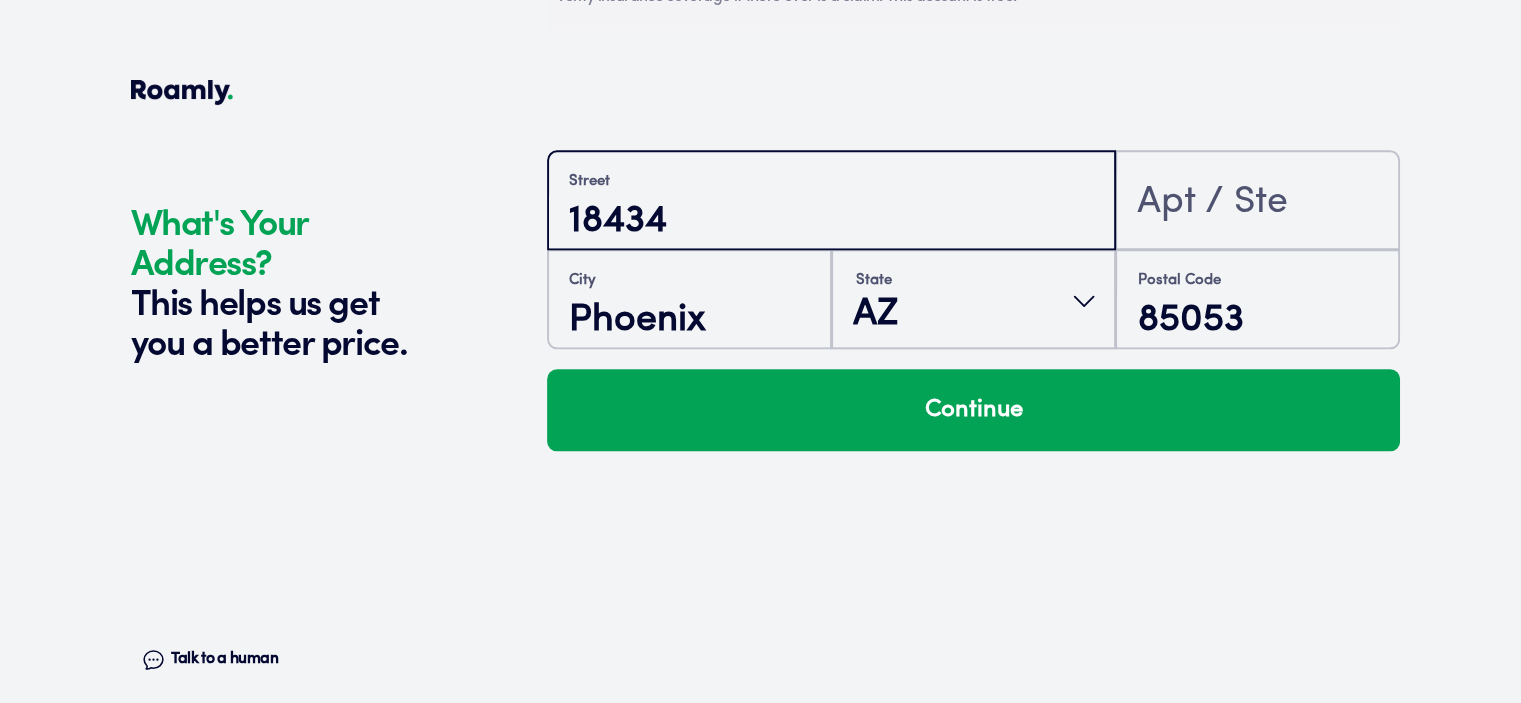 type on "[STREET_ADDRESS]" 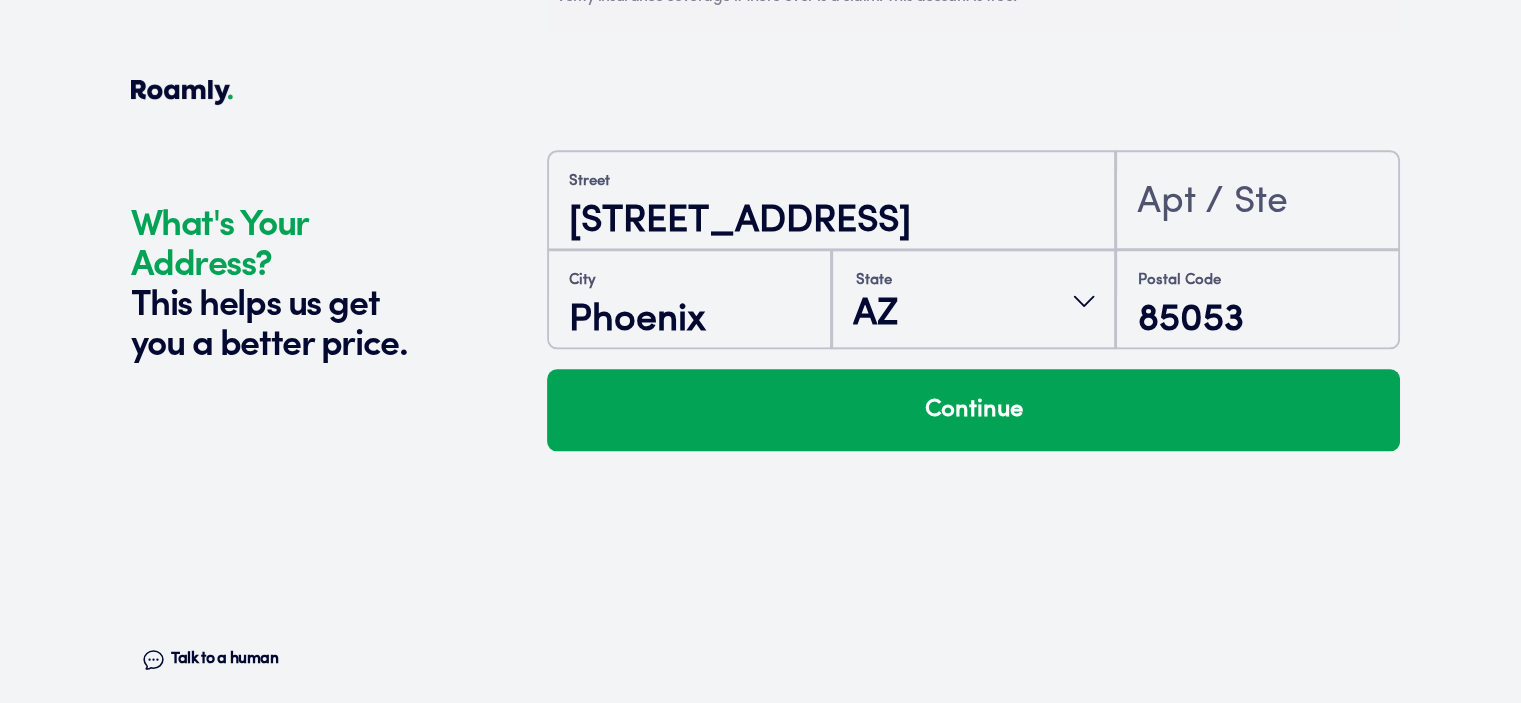 click on "What's Your Address? This helps us get you a better price. Talk to a human Chat" at bounding box center (334, -815) 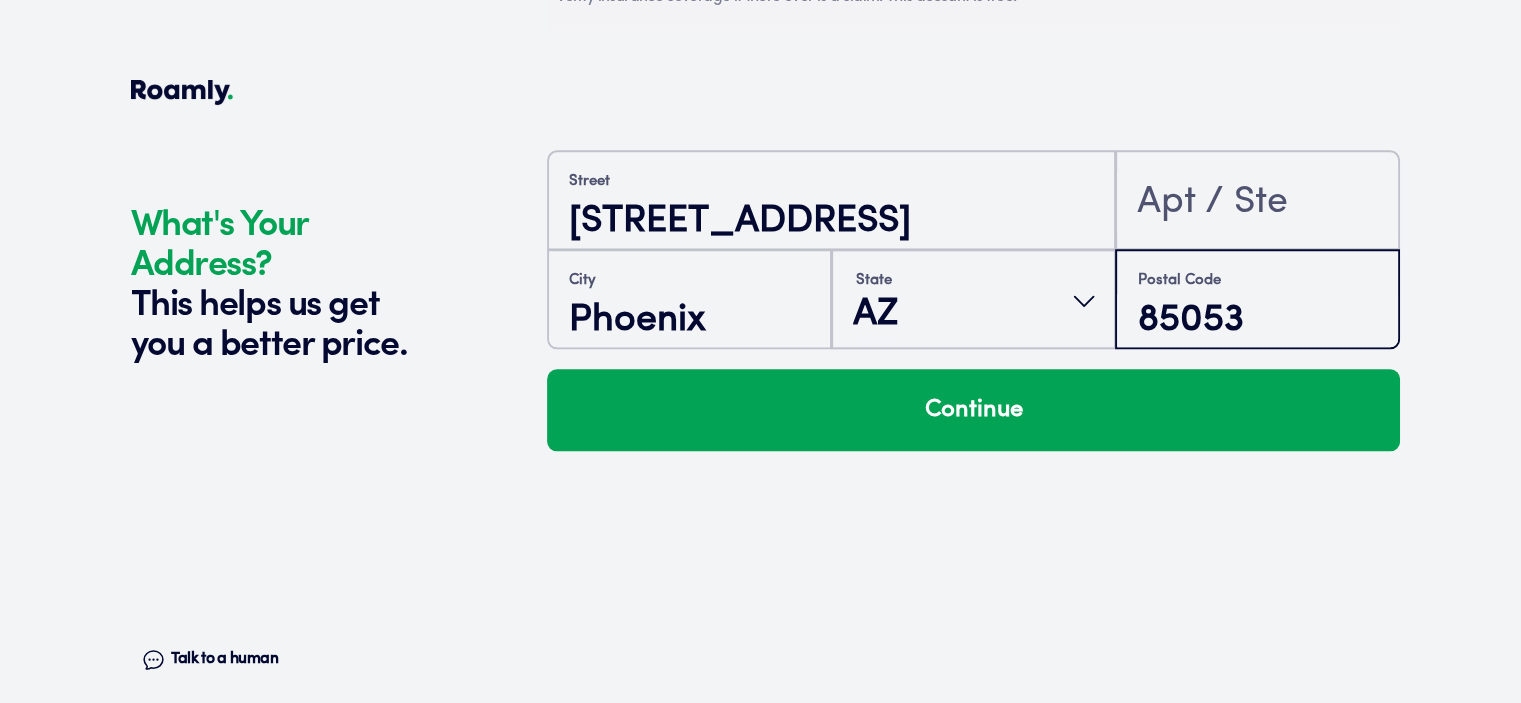 click on "85053" at bounding box center (1257, 321) 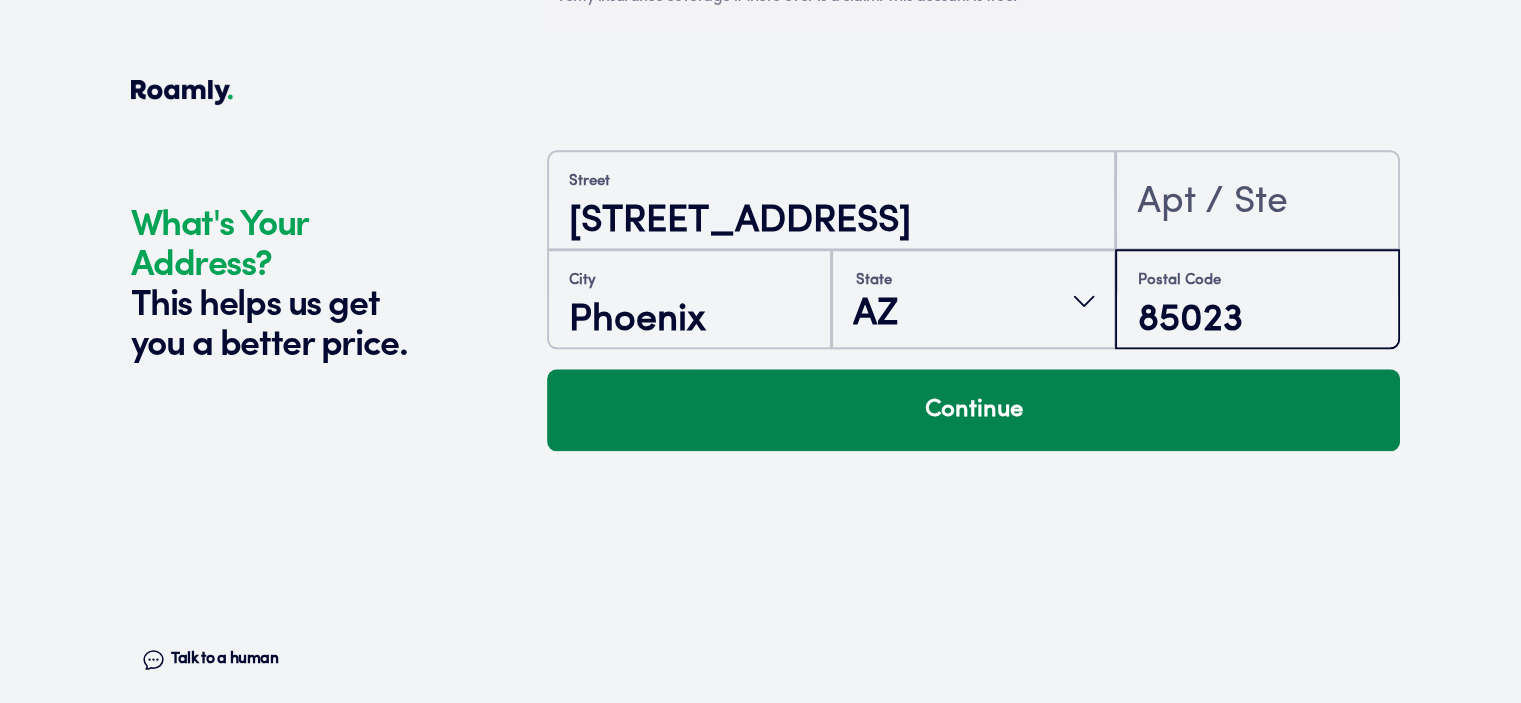 type on "85023" 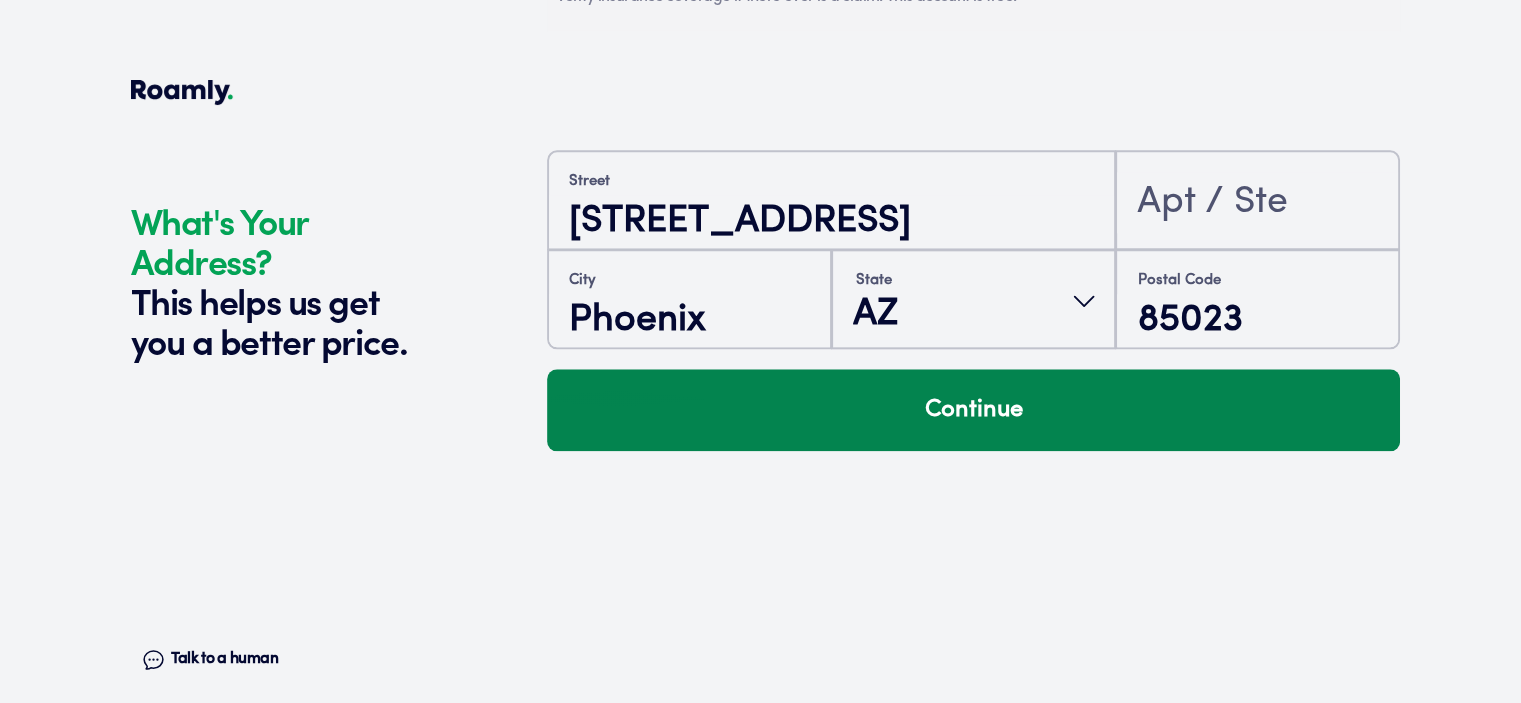 click on "Continue" at bounding box center (973, 410) 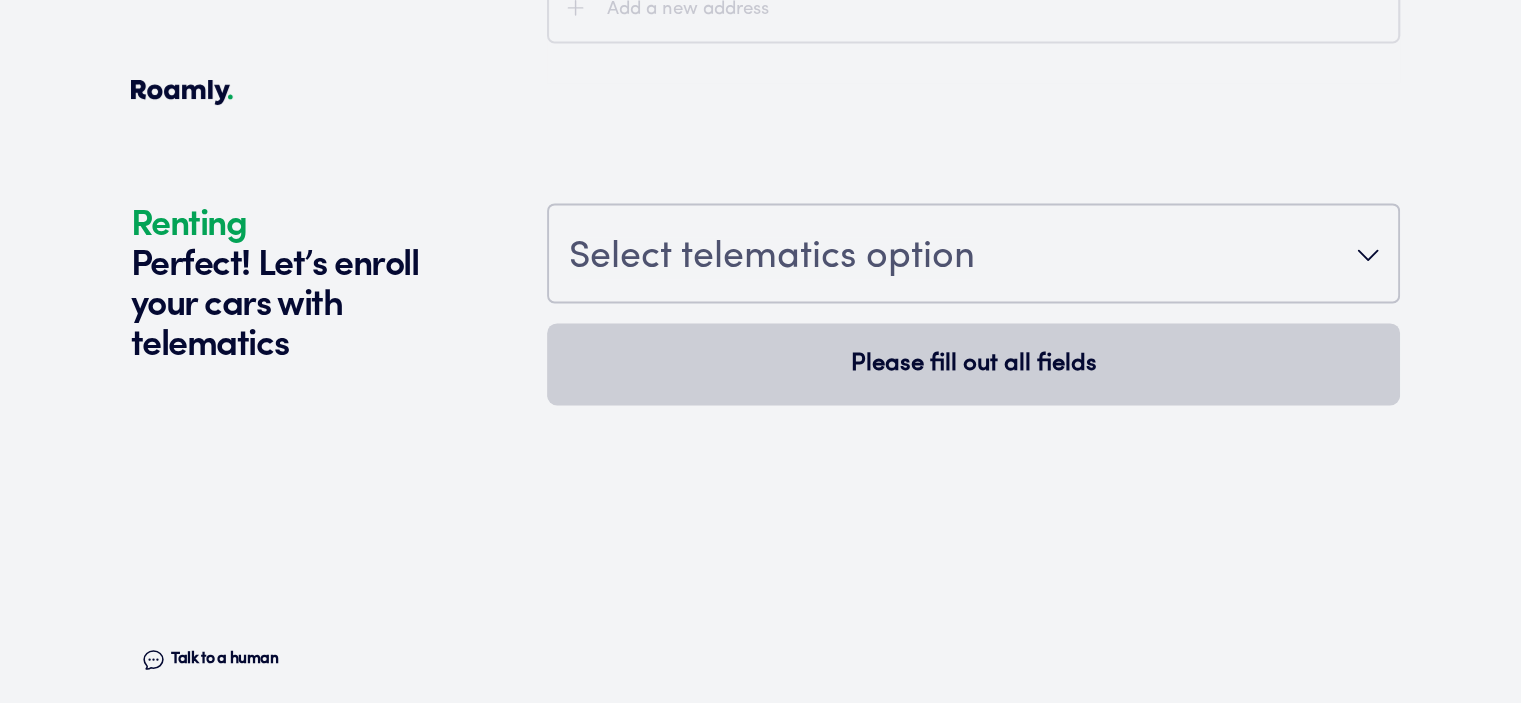 scroll, scrollTop: 2662, scrollLeft: 0, axis: vertical 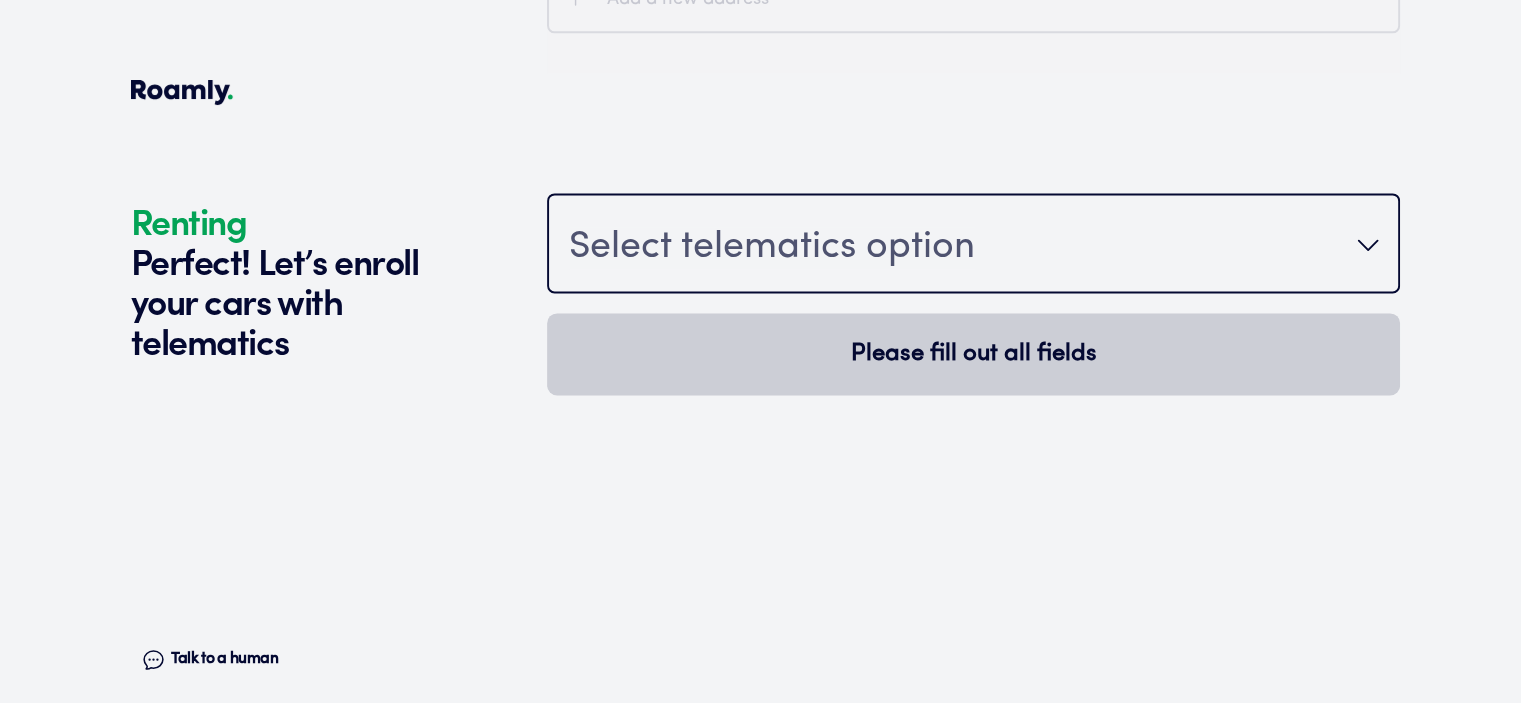 click on "Select telematics option" at bounding box center (772, 248) 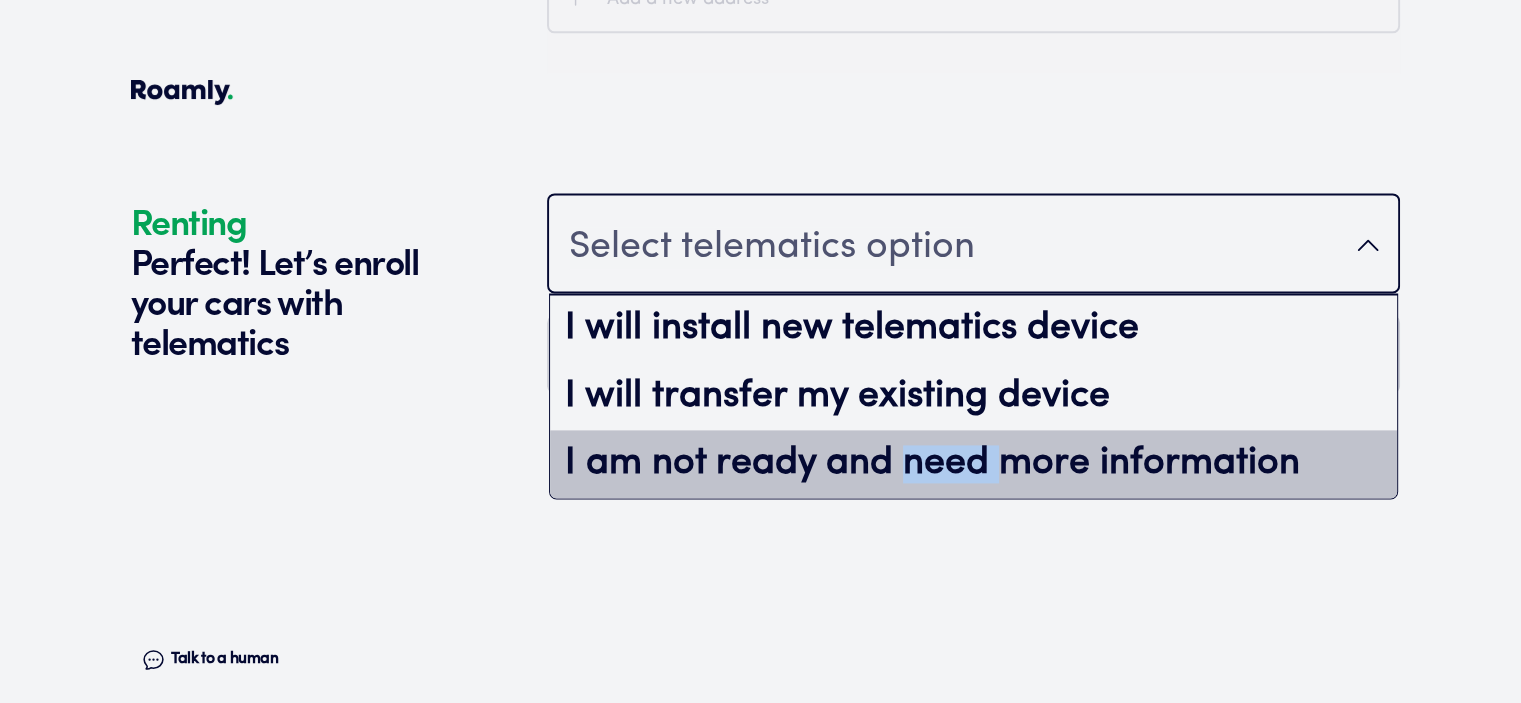 click on "I am not ready and need more information" at bounding box center [973, 464] 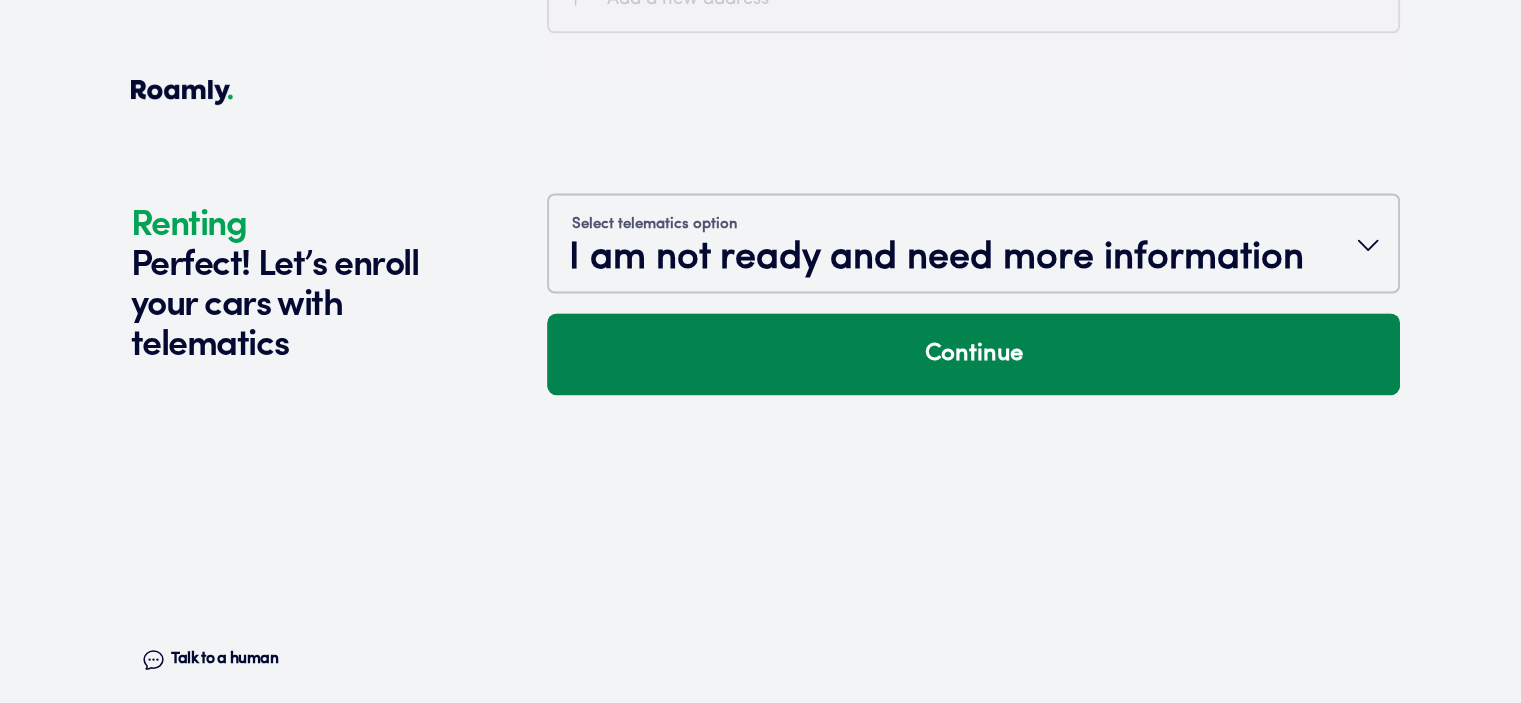 click on "Continue" at bounding box center [973, 354] 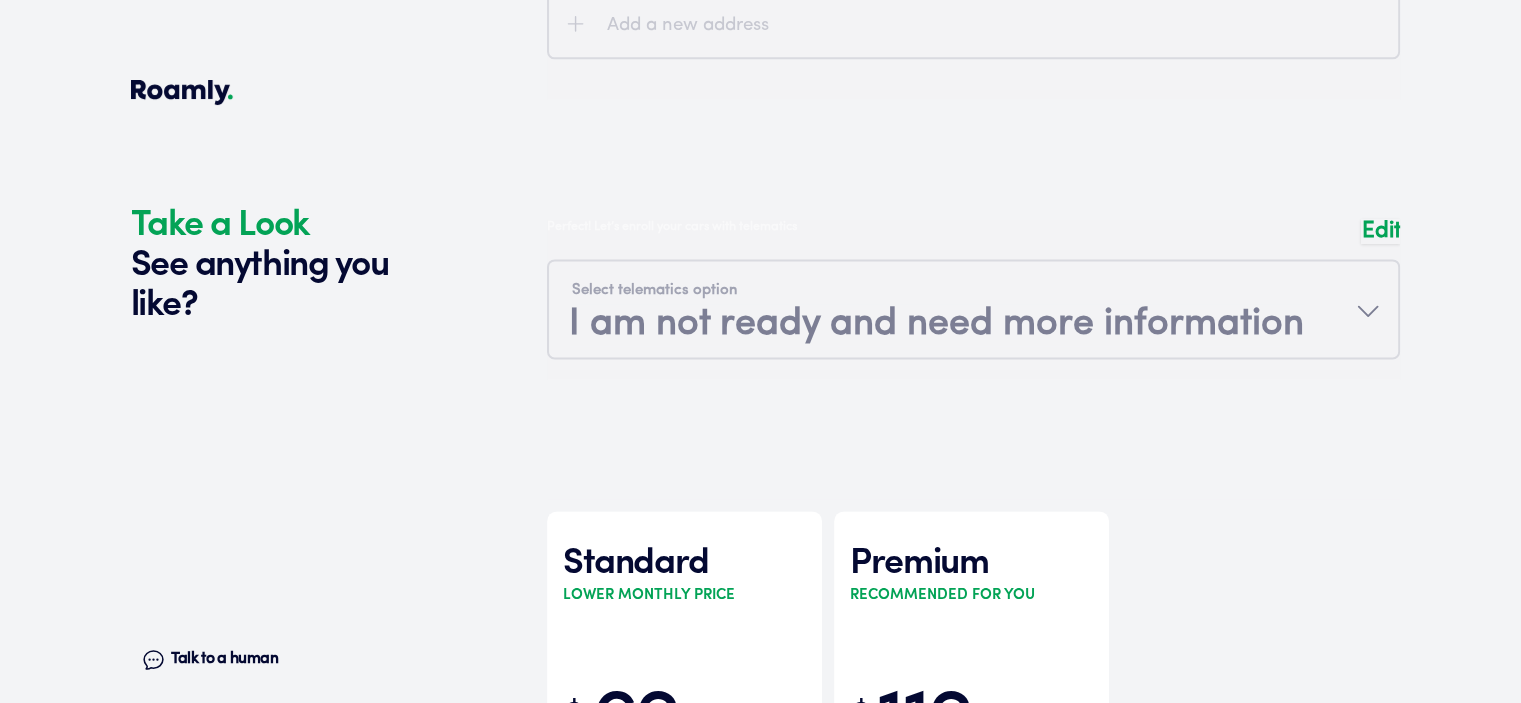 scroll, scrollTop: 2621, scrollLeft: 0, axis: vertical 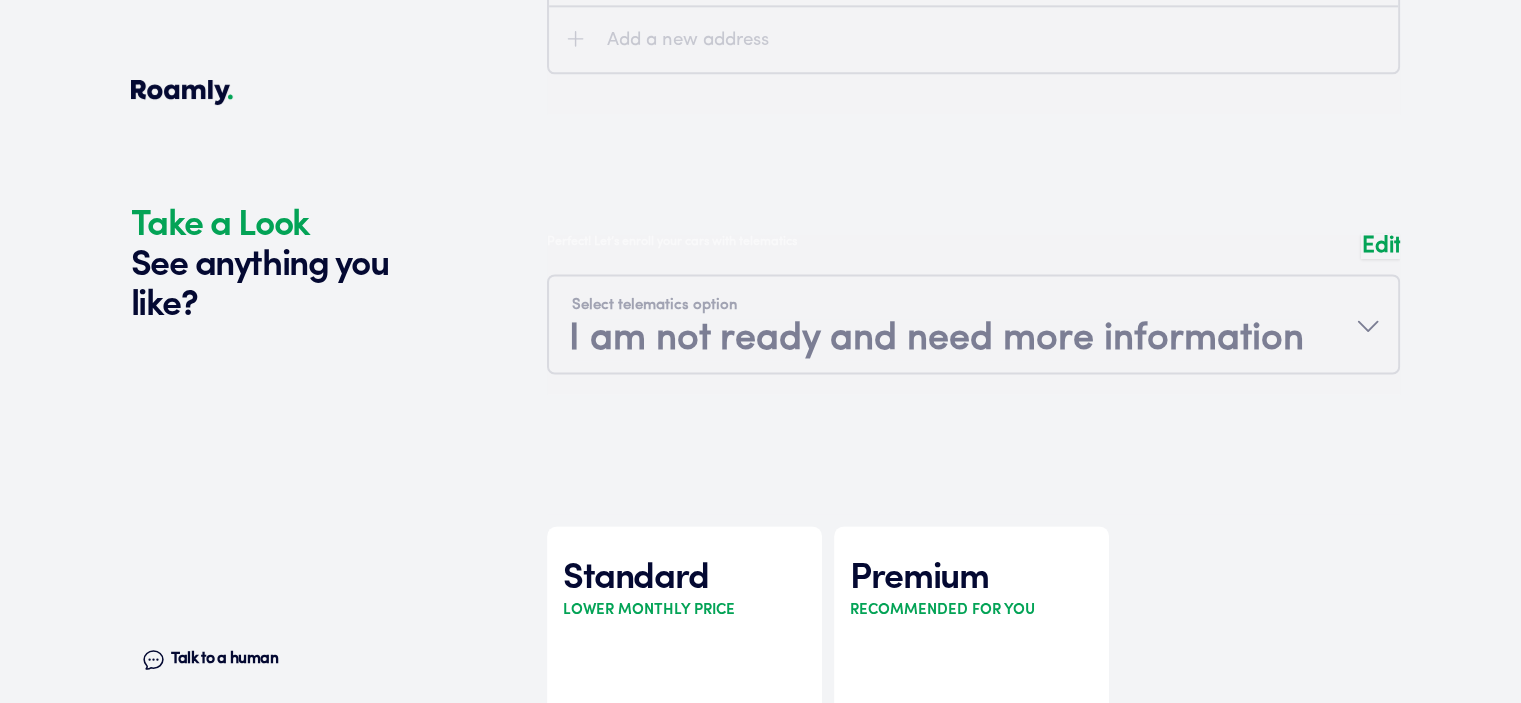 click on "Edit" at bounding box center [1380, 246] 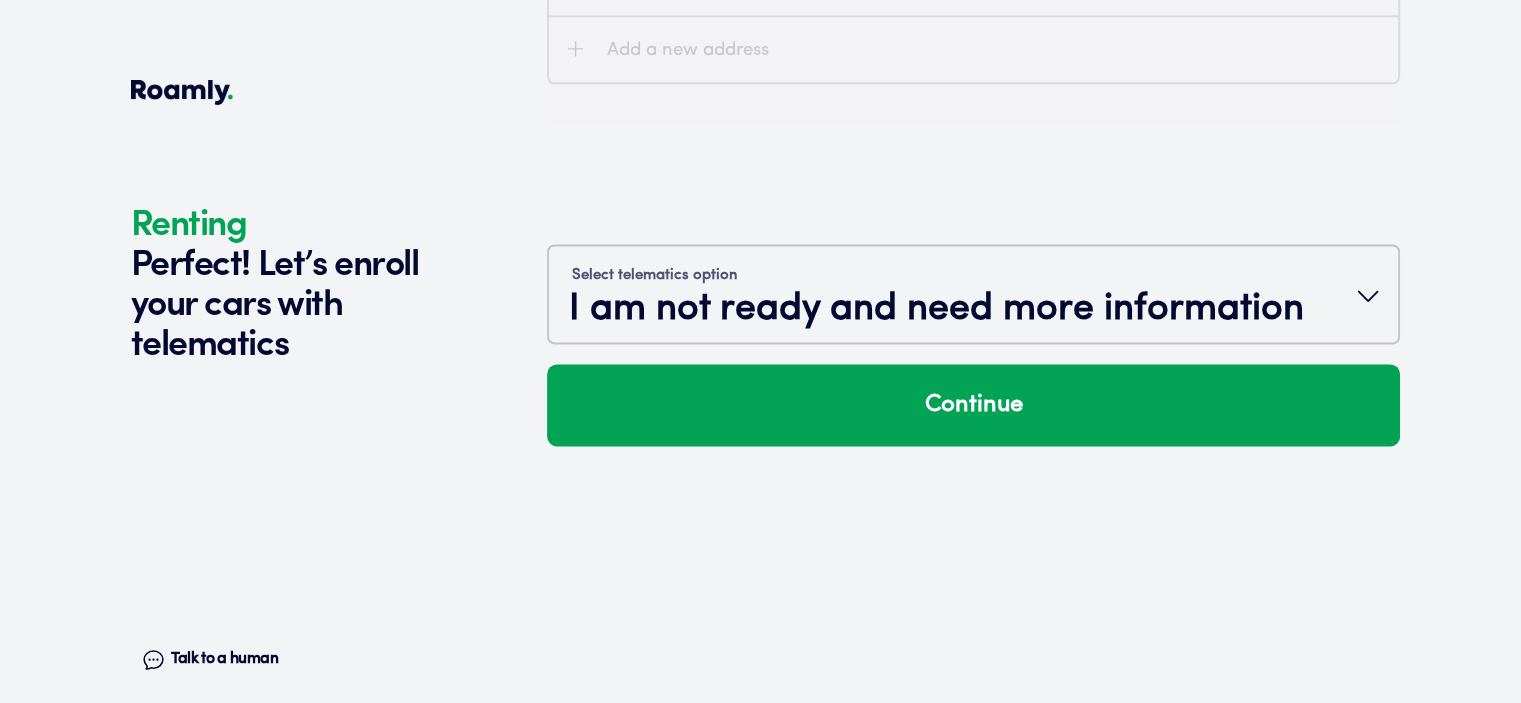 scroll, scrollTop: 2659, scrollLeft: 0, axis: vertical 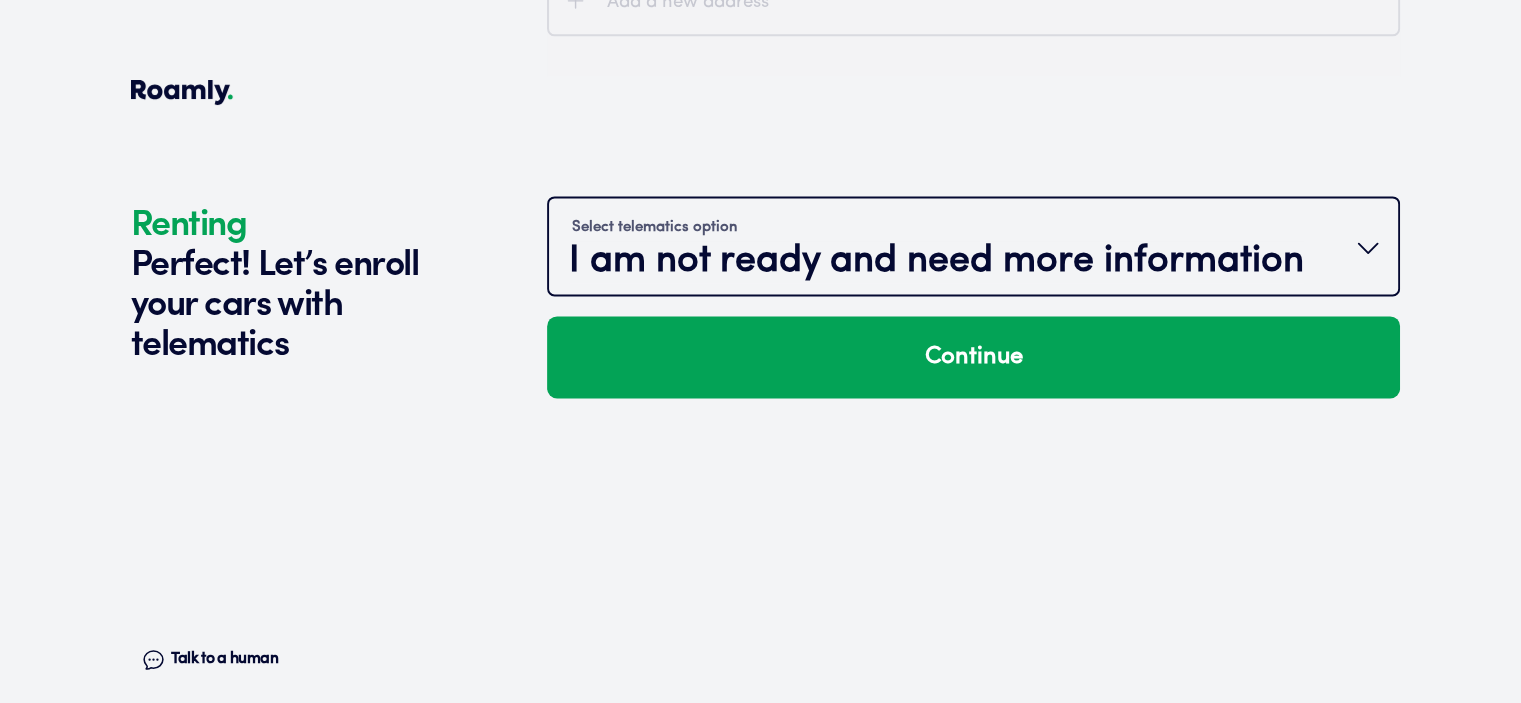 click on "Select telematics option I am not ready and need more information" at bounding box center (973, 248) 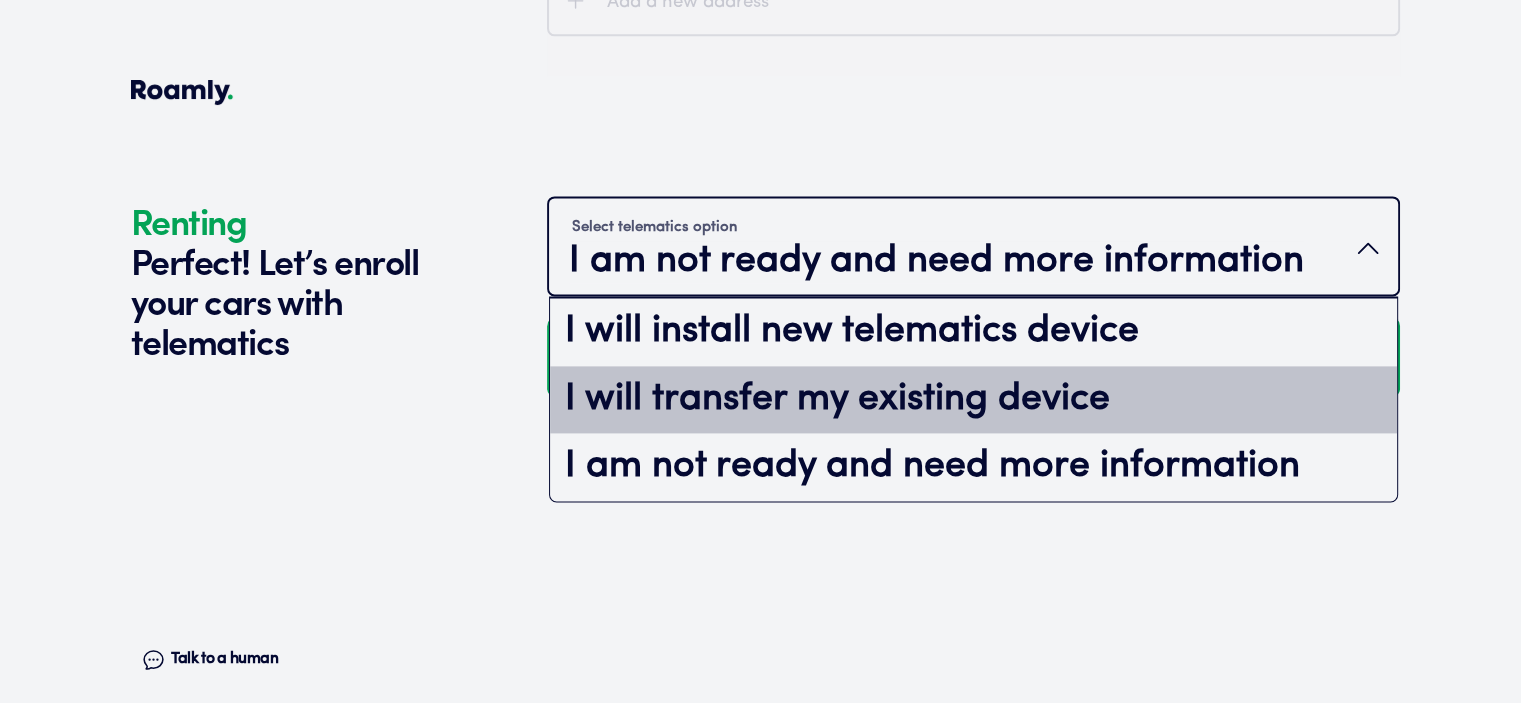 click on "I will transfer my existing device" at bounding box center [973, 400] 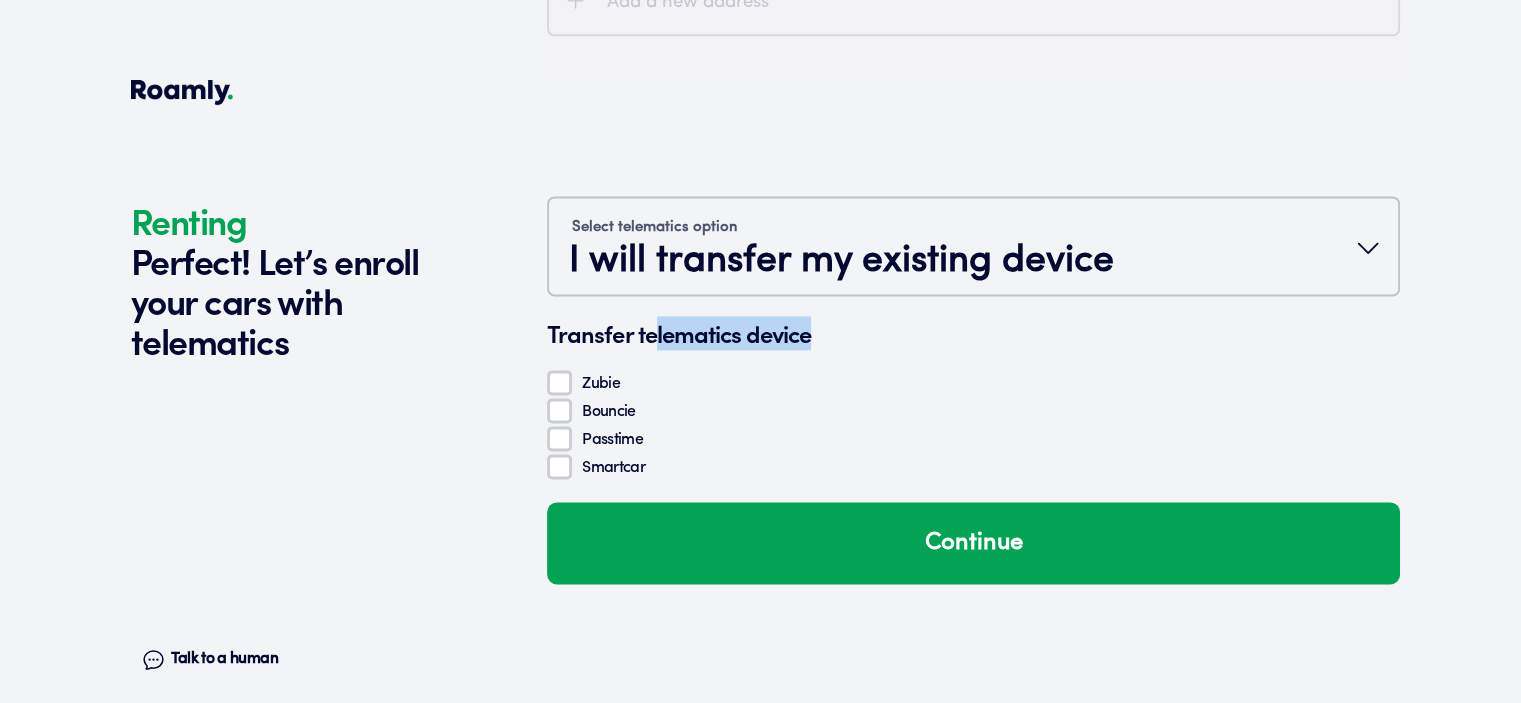 drag, startPoint x: 652, startPoint y: 335, endPoint x: 811, endPoint y: 329, distance: 159.11317 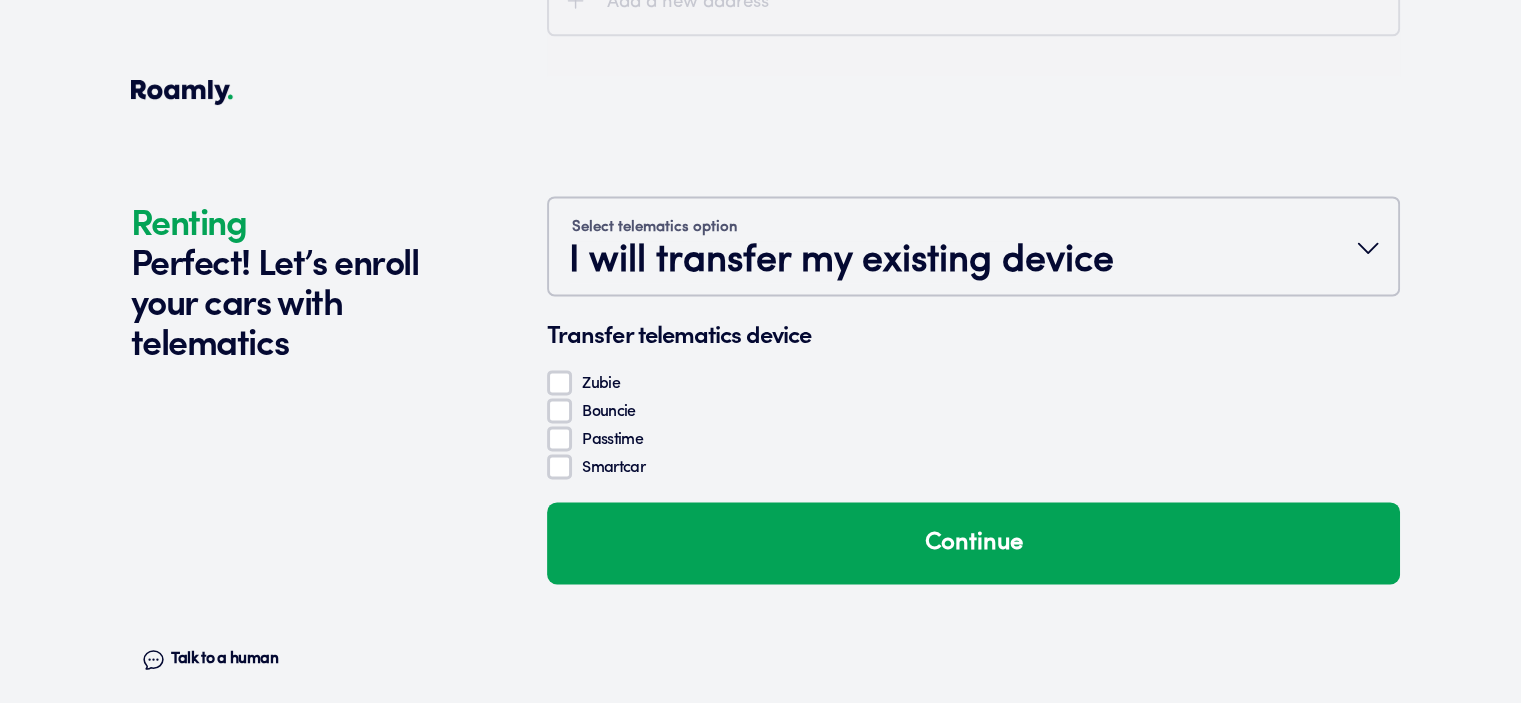 click on "Transfer telematics device" at bounding box center (973, 333) 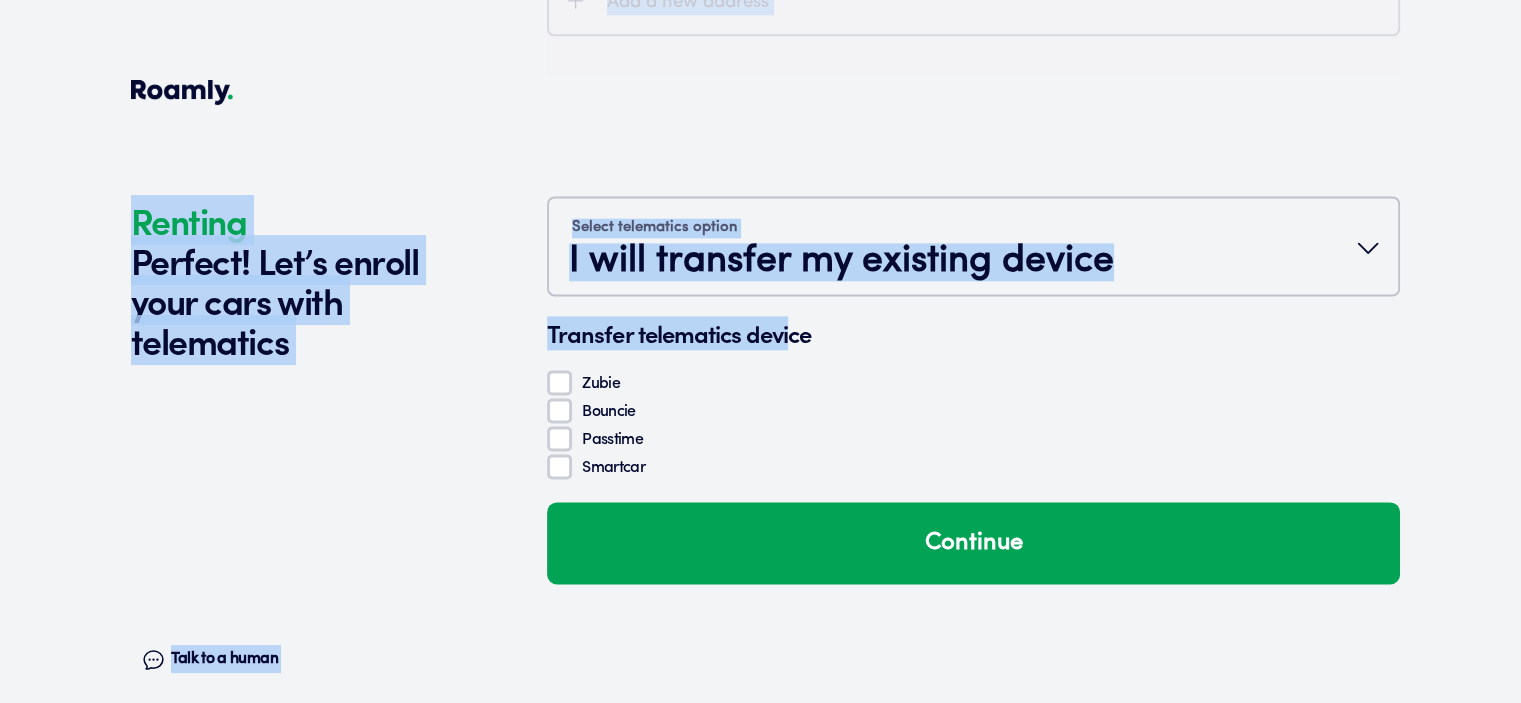 drag, startPoint x: 530, startPoint y: 335, endPoint x: 786, endPoint y: 335, distance: 256 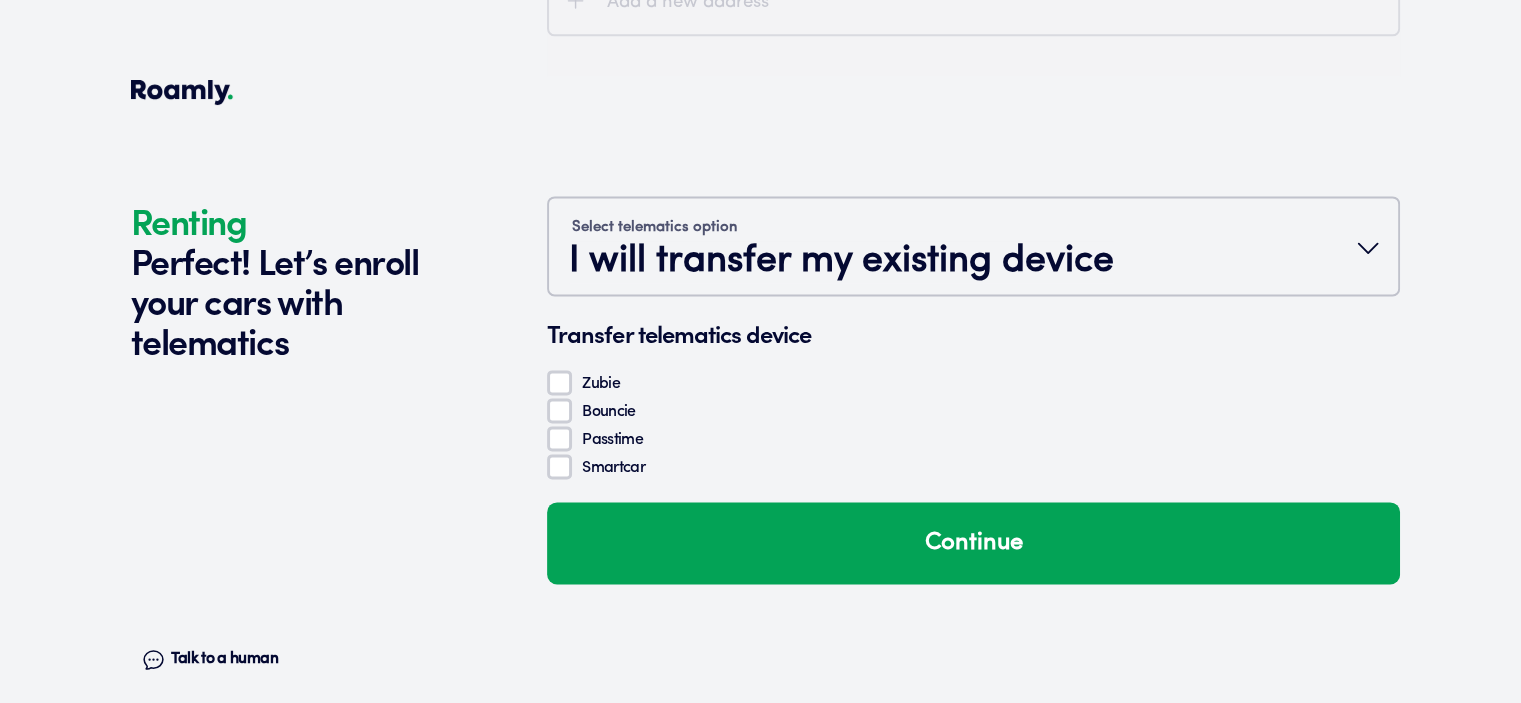 click on "Transfer telematics device" at bounding box center [973, 333] 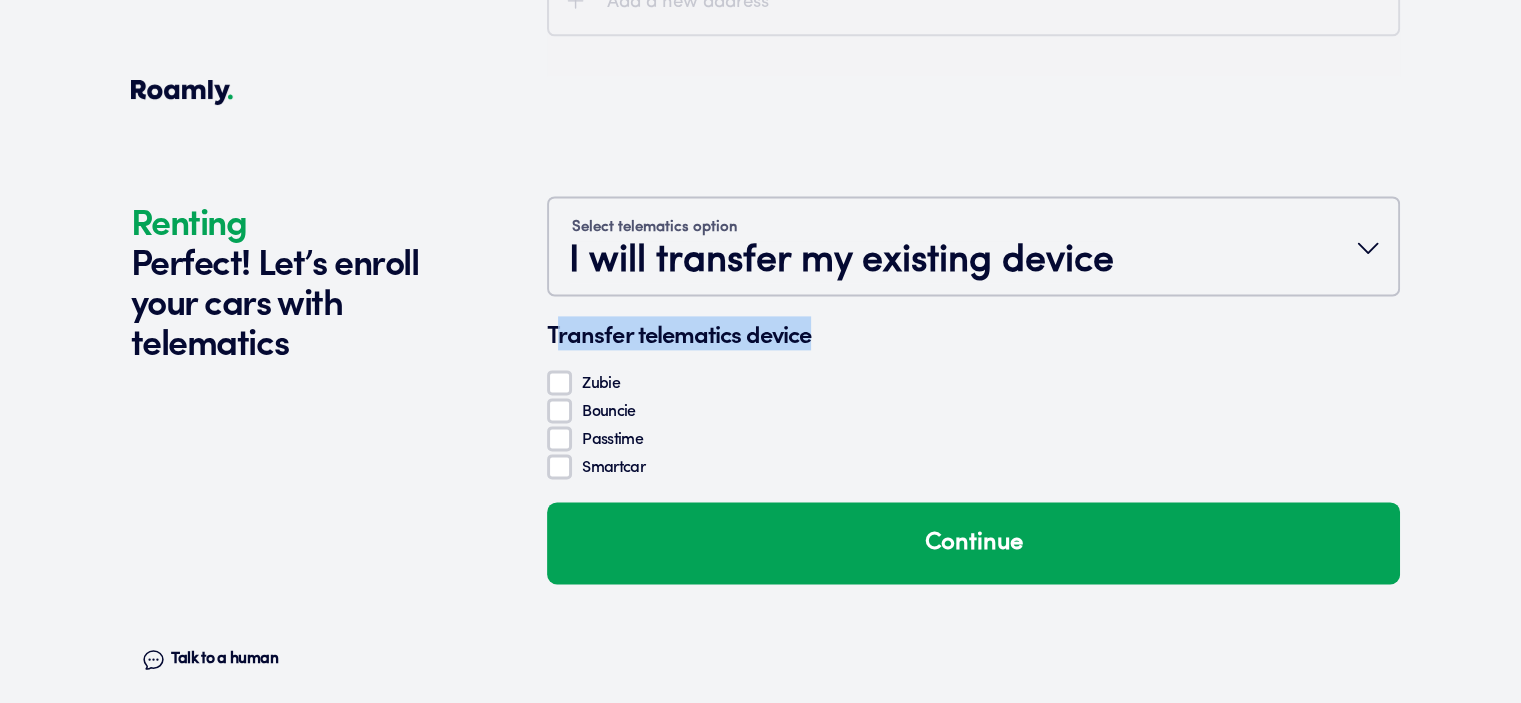 drag, startPoint x: 824, startPoint y: 335, endPoint x: 557, endPoint y: 331, distance: 267.02997 